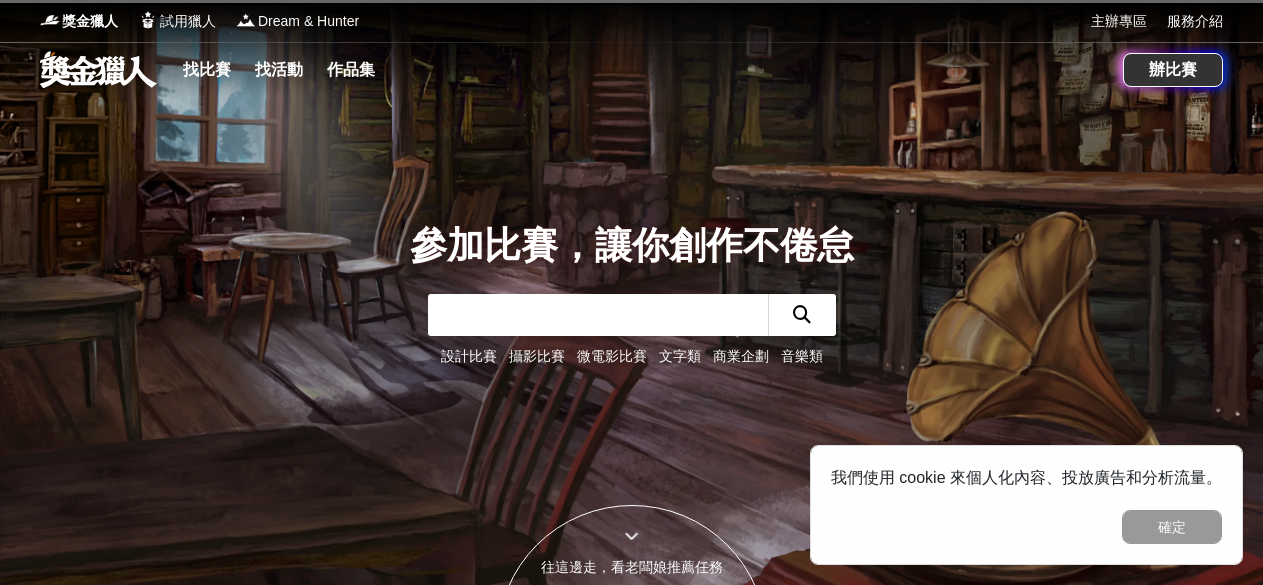 scroll, scrollTop: 0, scrollLeft: 0, axis: both 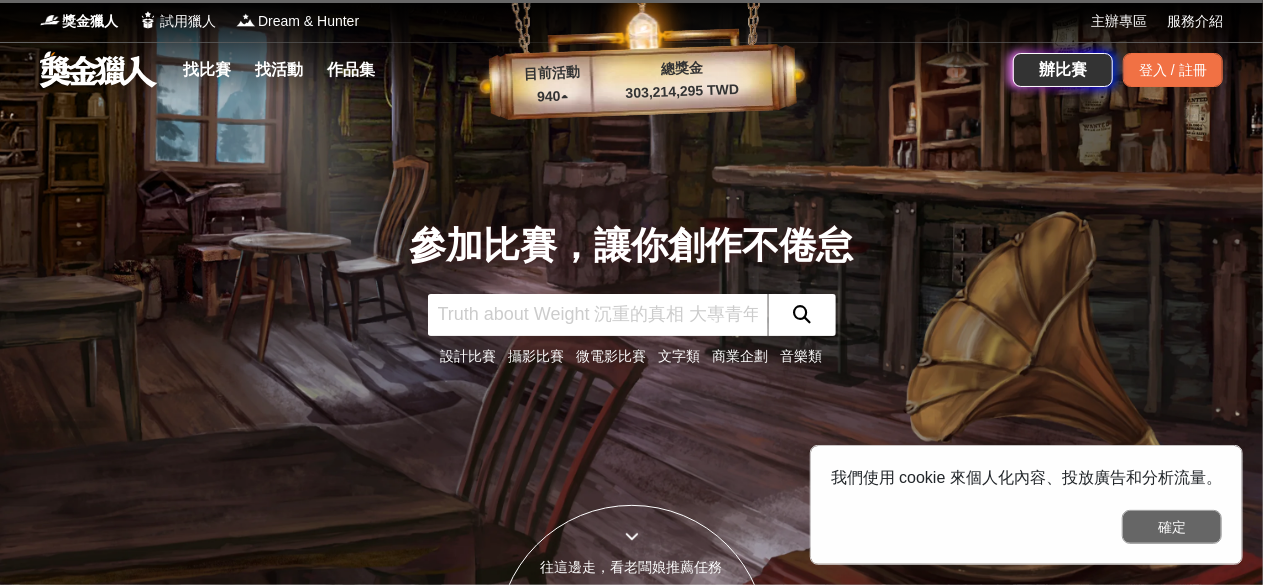 click on "確定" at bounding box center (1172, 527) 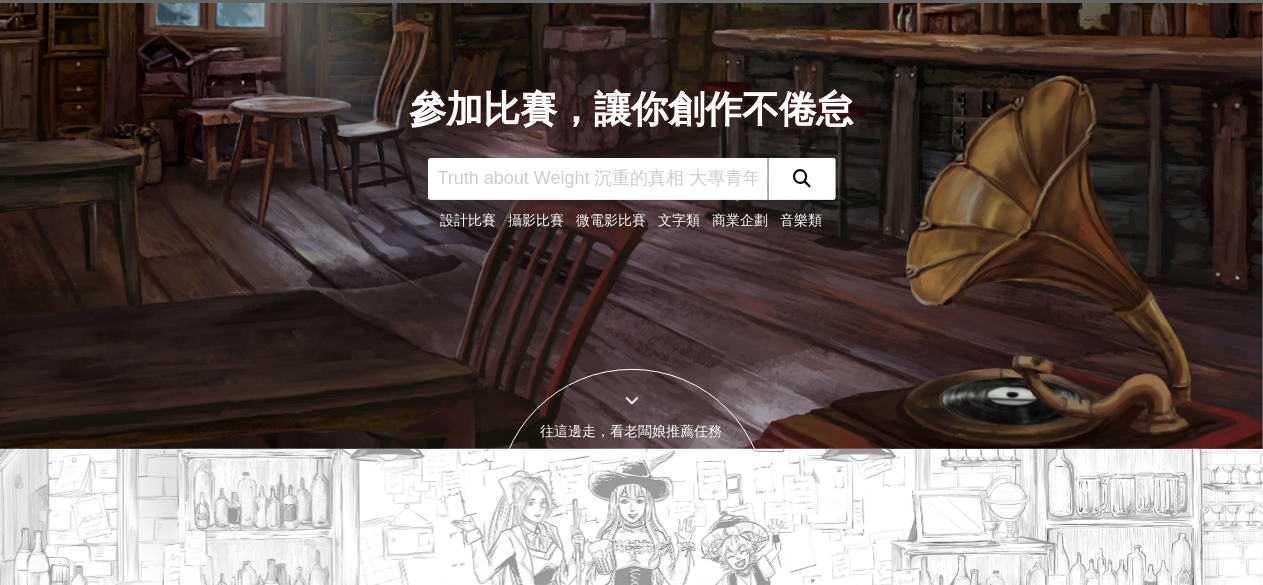 scroll, scrollTop: 0, scrollLeft: 0, axis: both 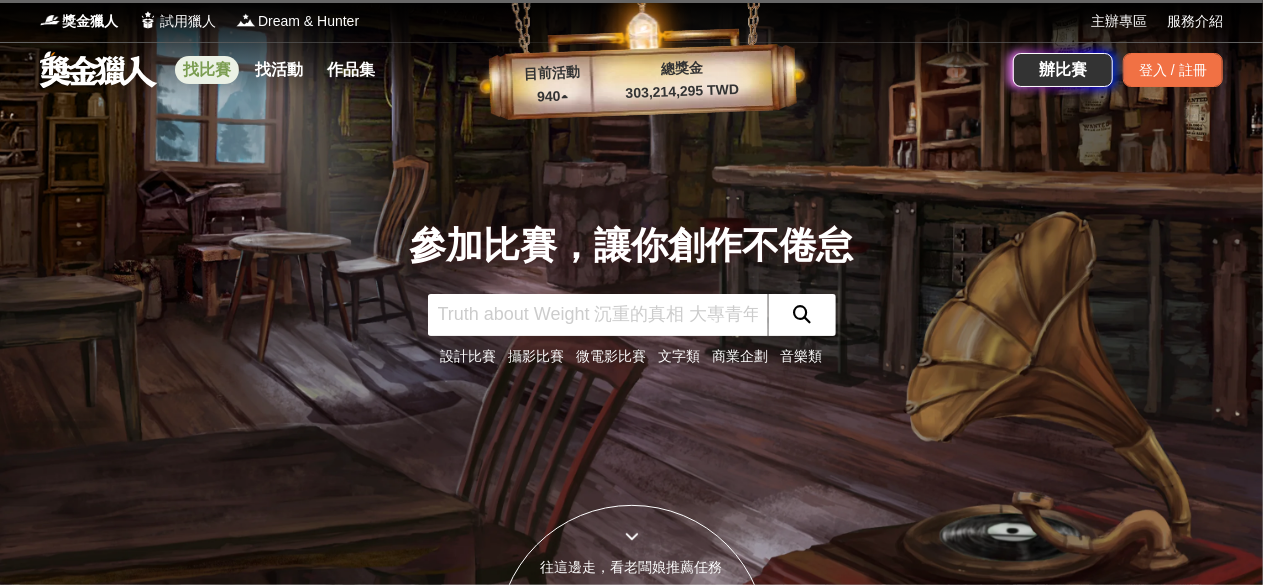 click on "找比賽" at bounding box center (207, 70) 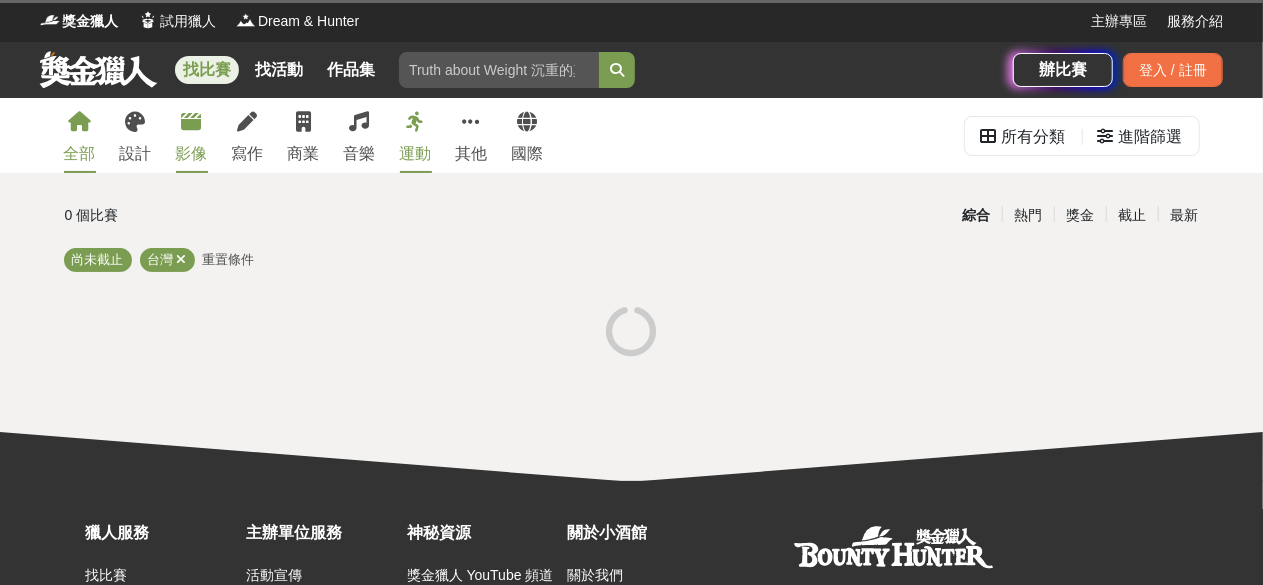 click on "影像" at bounding box center (192, 135) 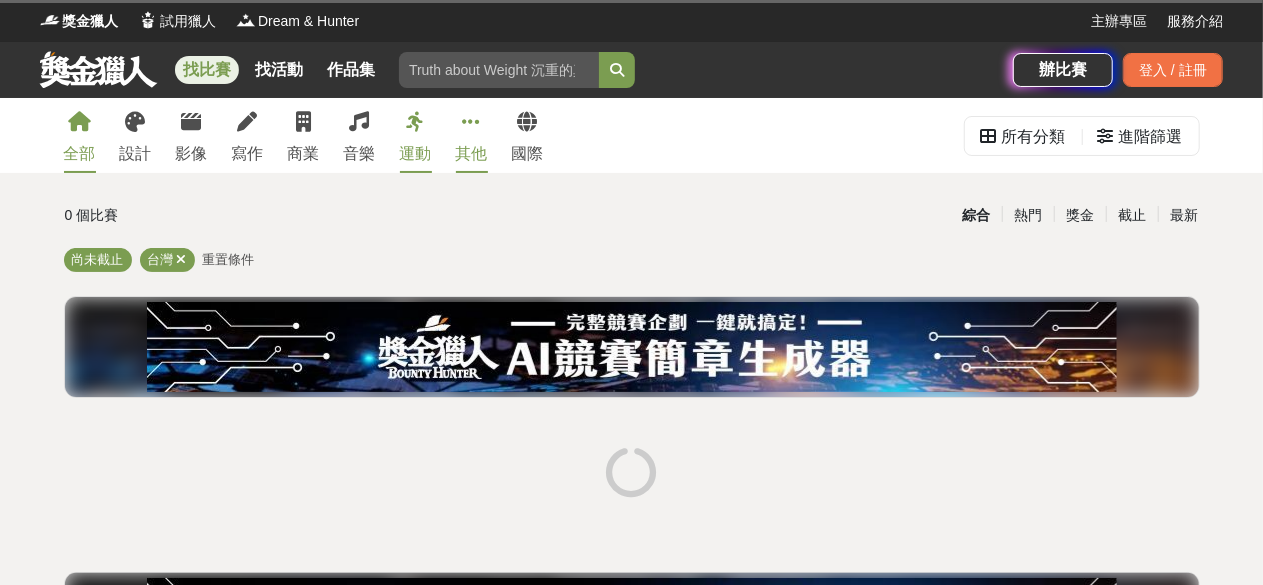 click on "其他" at bounding box center (472, 154) 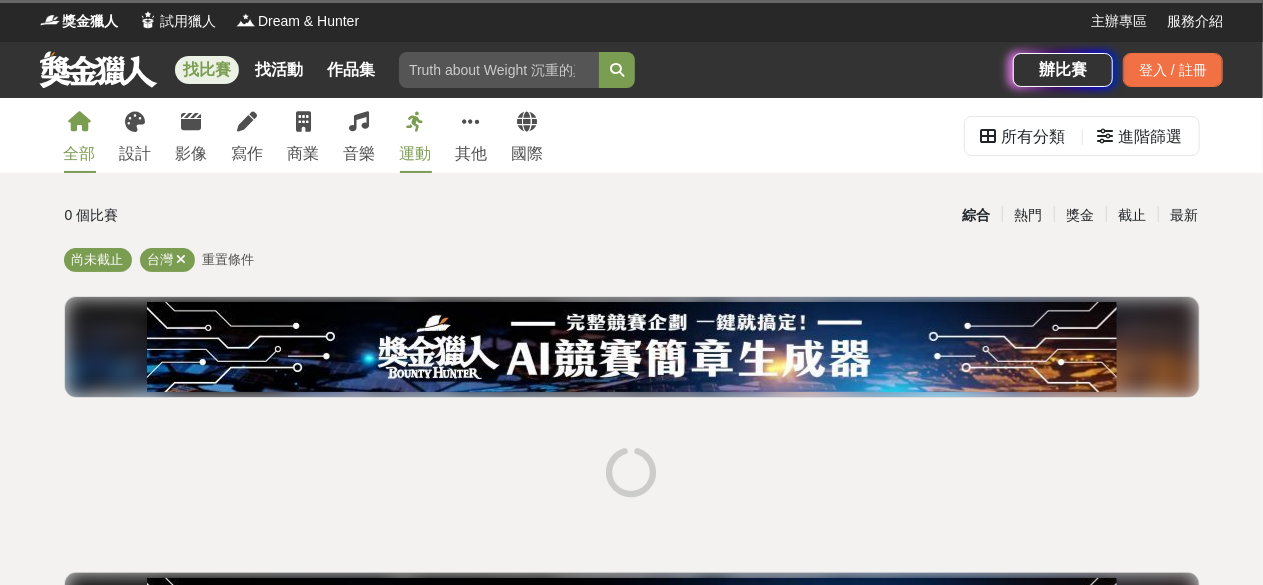 click on "全部" at bounding box center (80, 154) 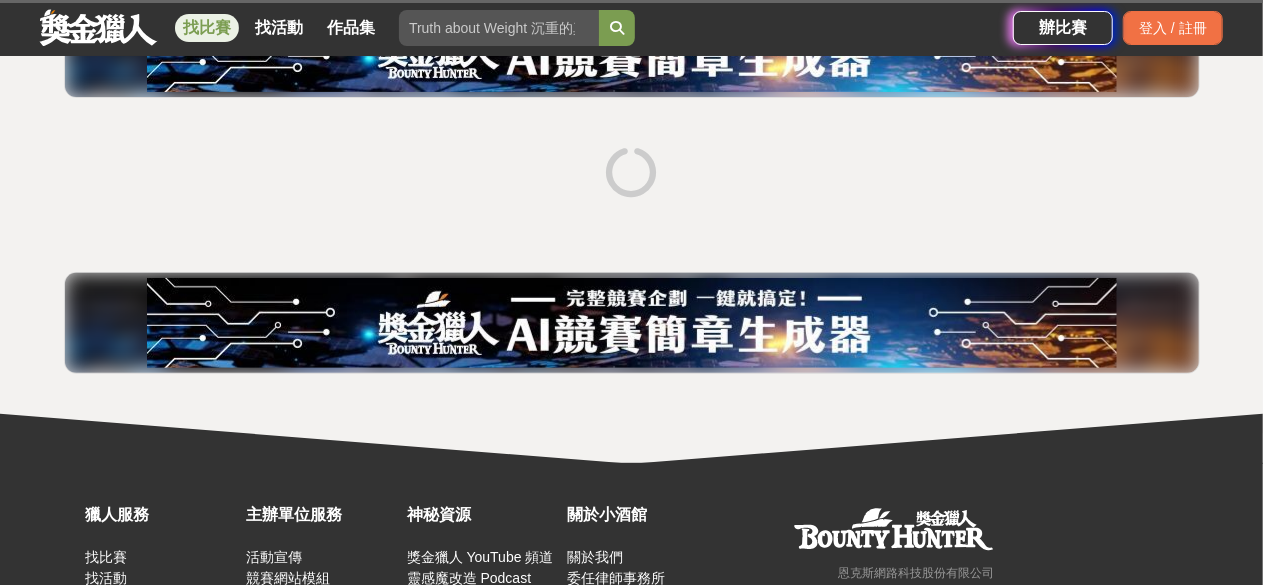 scroll, scrollTop: 458, scrollLeft: 0, axis: vertical 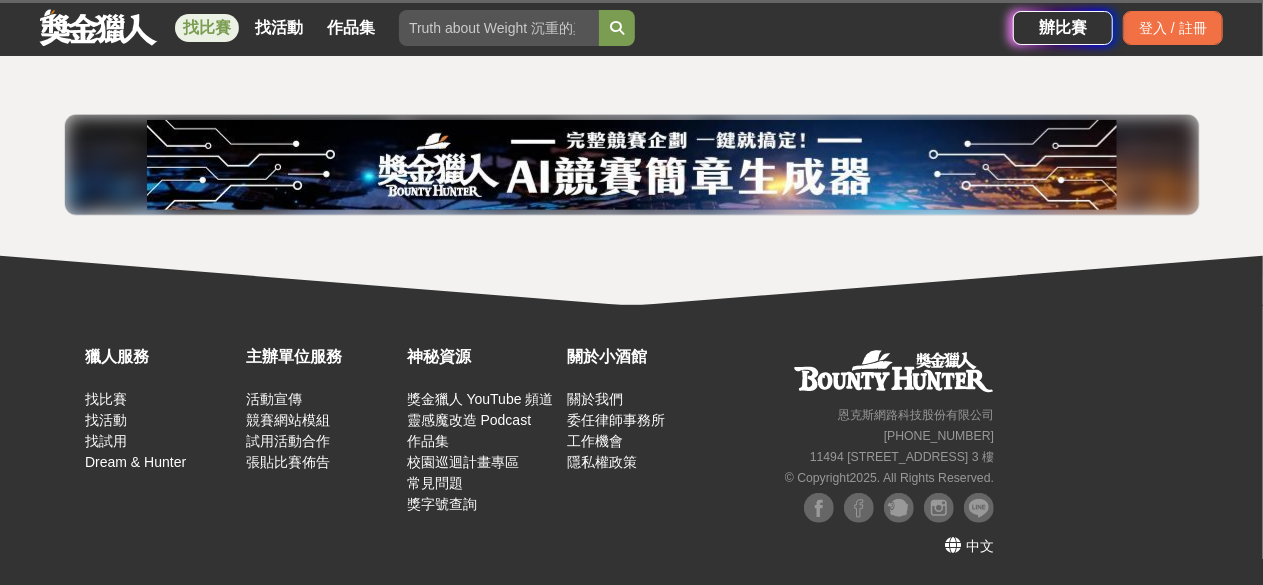 click at bounding box center [939, 508] 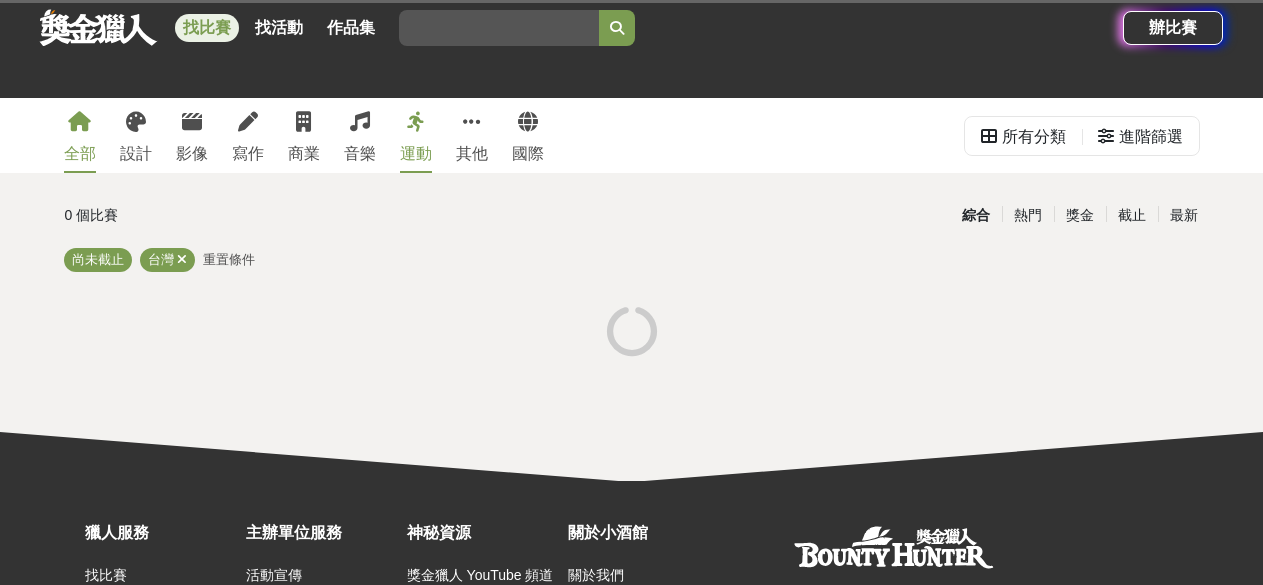 scroll, scrollTop: 176, scrollLeft: 0, axis: vertical 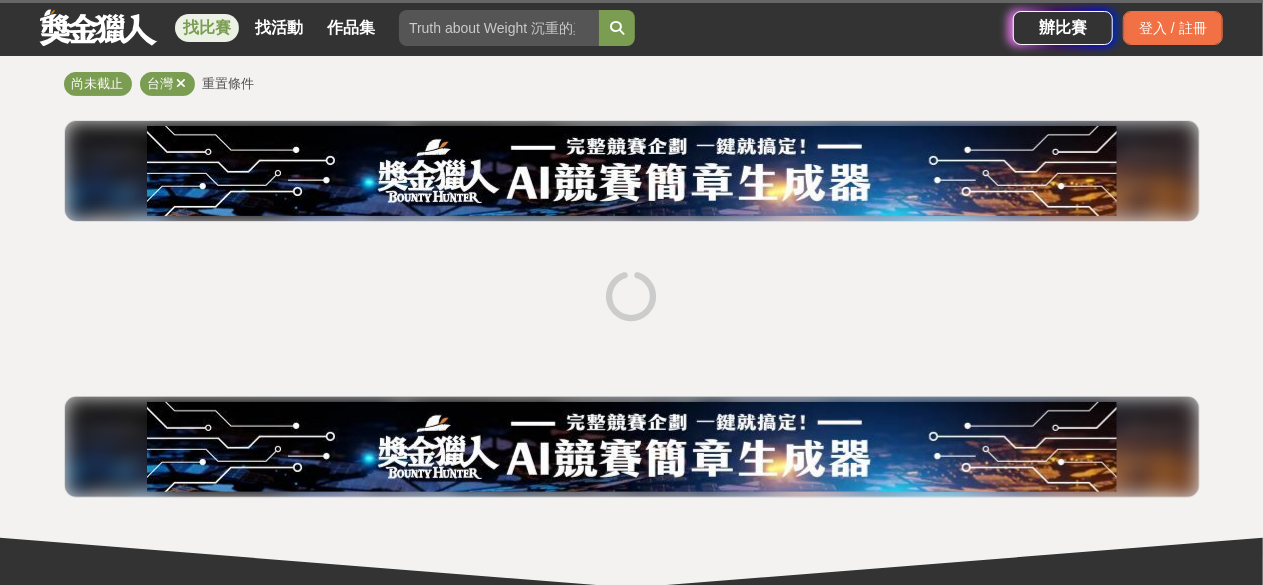 click at bounding box center [98, 27] 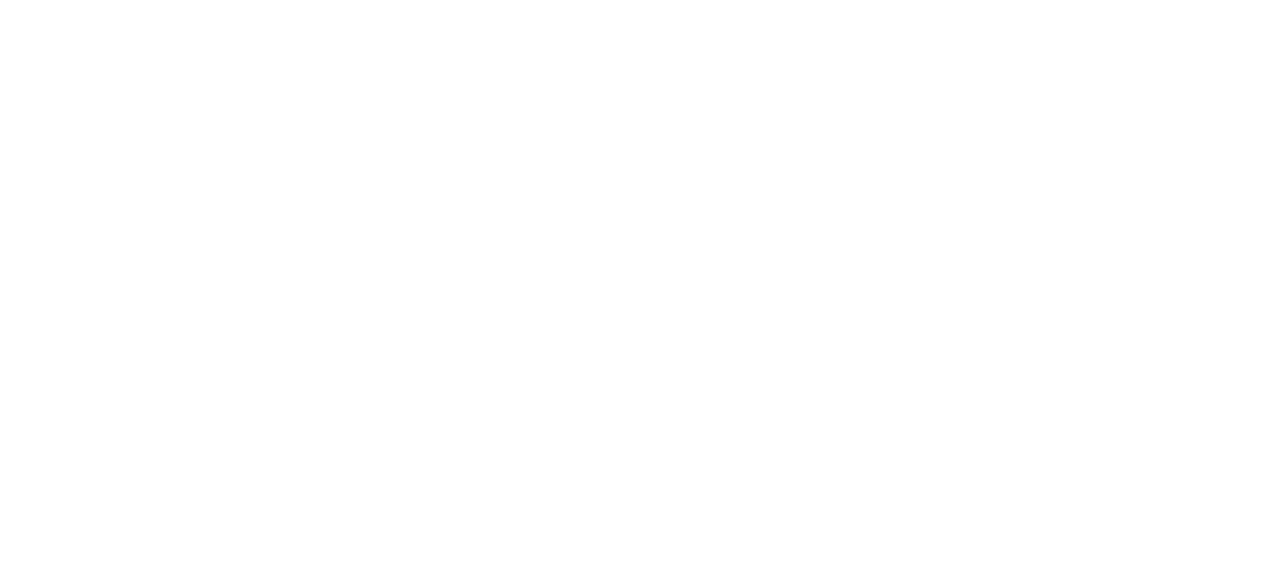scroll, scrollTop: 0, scrollLeft: 0, axis: both 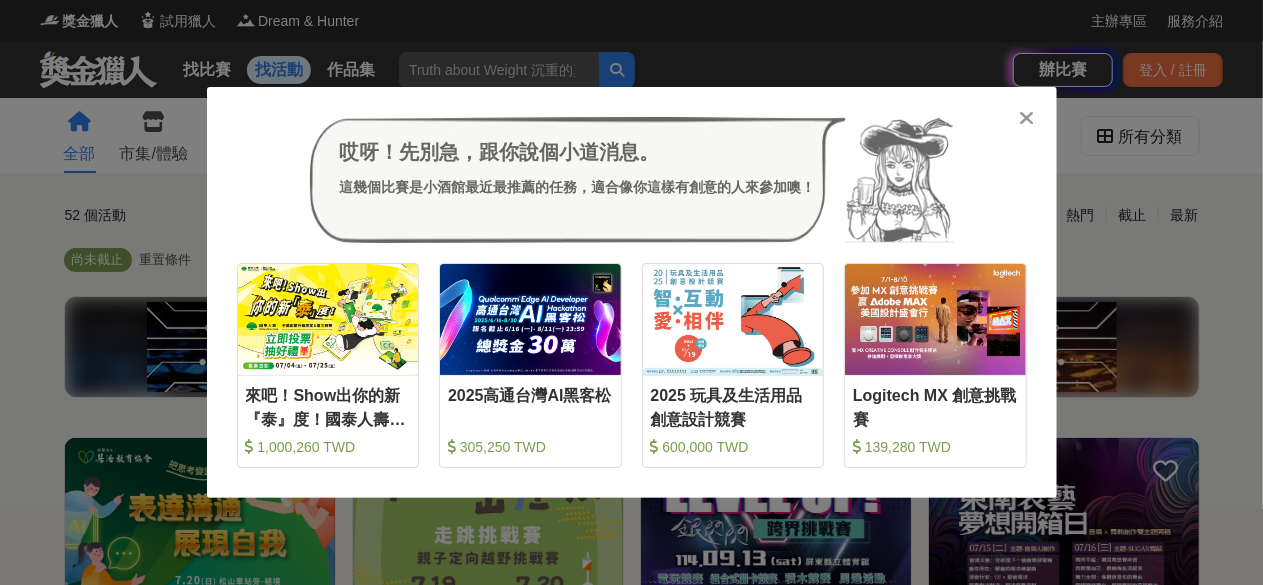 click on "哎呀！先別急，跟你說個小道消息。 這幾個比賽是小酒館最近最推薦的任務，適合像你這樣有創意的人來參加噢！   收藏 來吧！Show出你的新『泰』度！國泰人壽全國創意行銷提案&圖文競賽   1,000,260 TWD   收藏 2025高通台灣AI黑客松   305,250 TWD   收藏 2025 玩具及生活用品創意設計競賽   600,000 TWD   收藏 Logitech MX 創意挑戰賽   139,280 TWD" at bounding box center (632, 292) 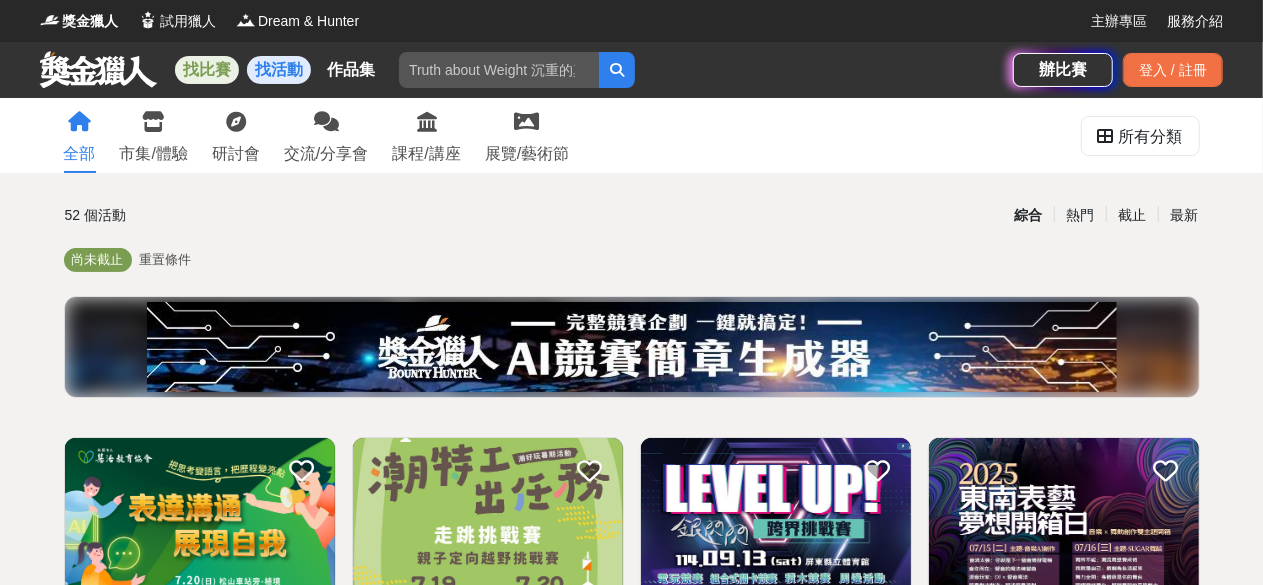 click on "找比賽" at bounding box center (207, 70) 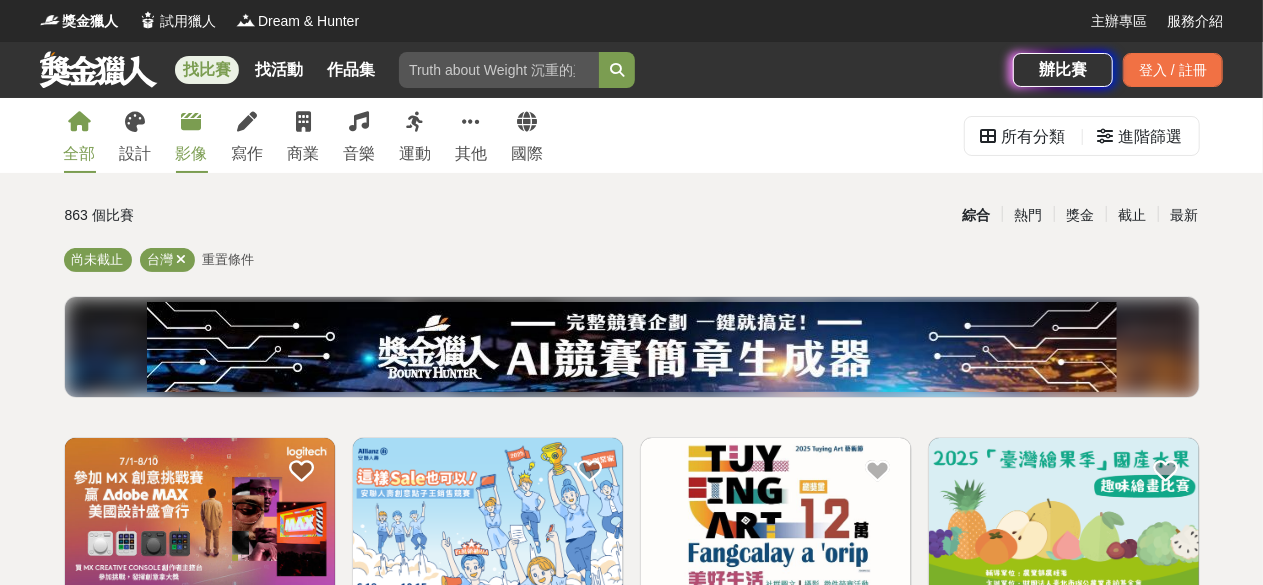click on "影像" at bounding box center (192, 154) 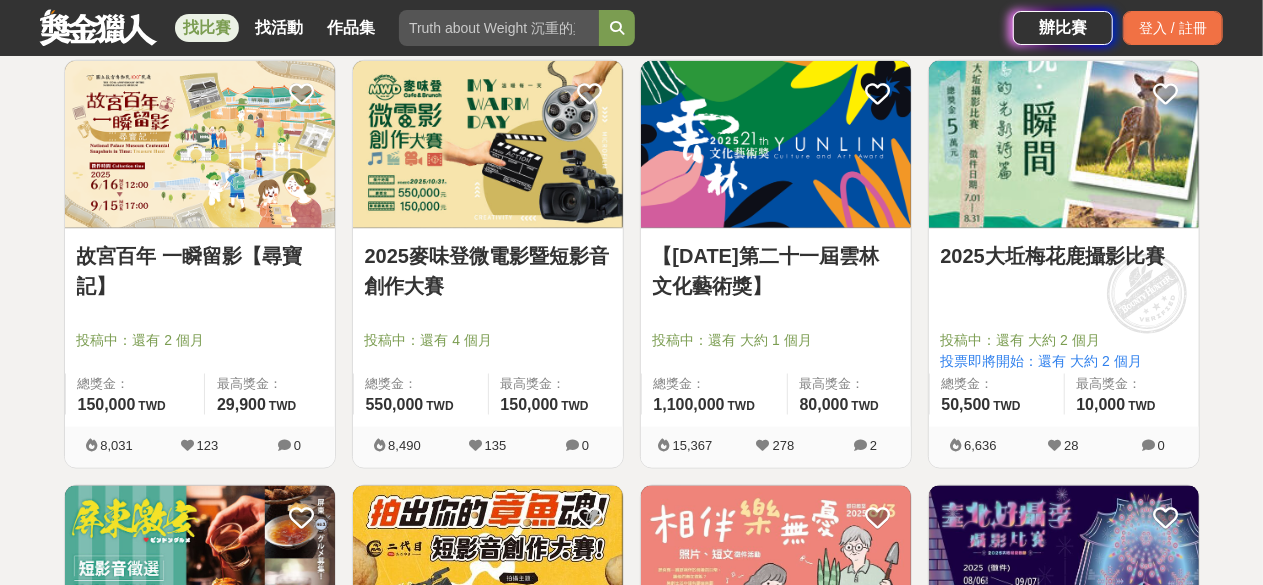 scroll, scrollTop: 1300, scrollLeft: 0, axis: vertical 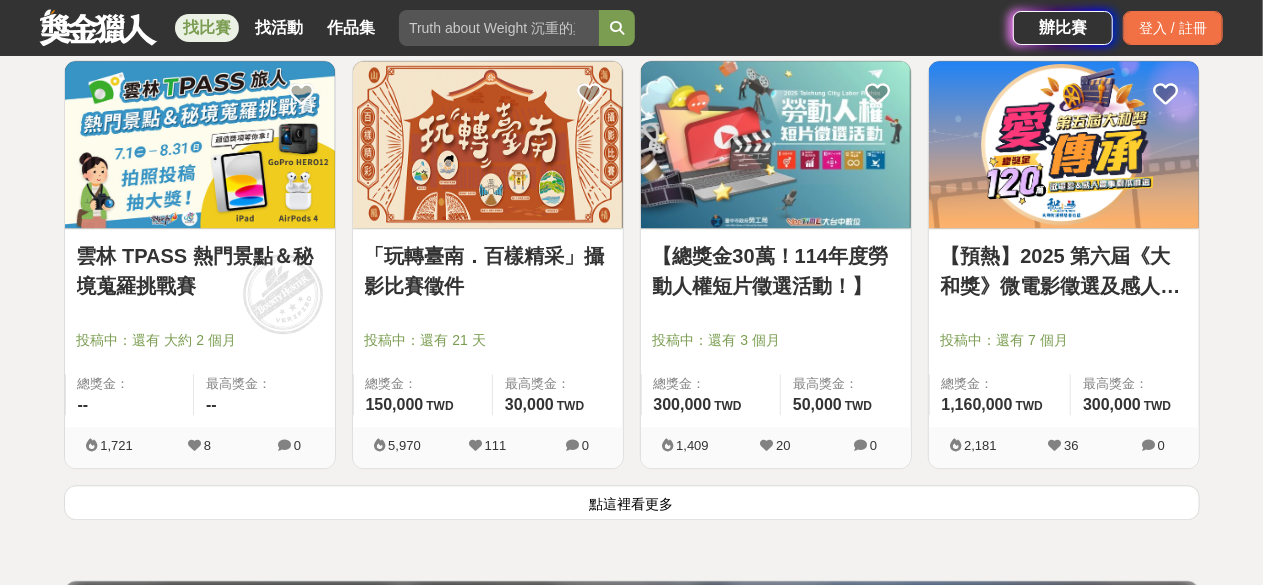 drag, startPoint x: 601, startPoint y: 503, endPoint x: 634, endPoint y: 259, distance: 246.22145 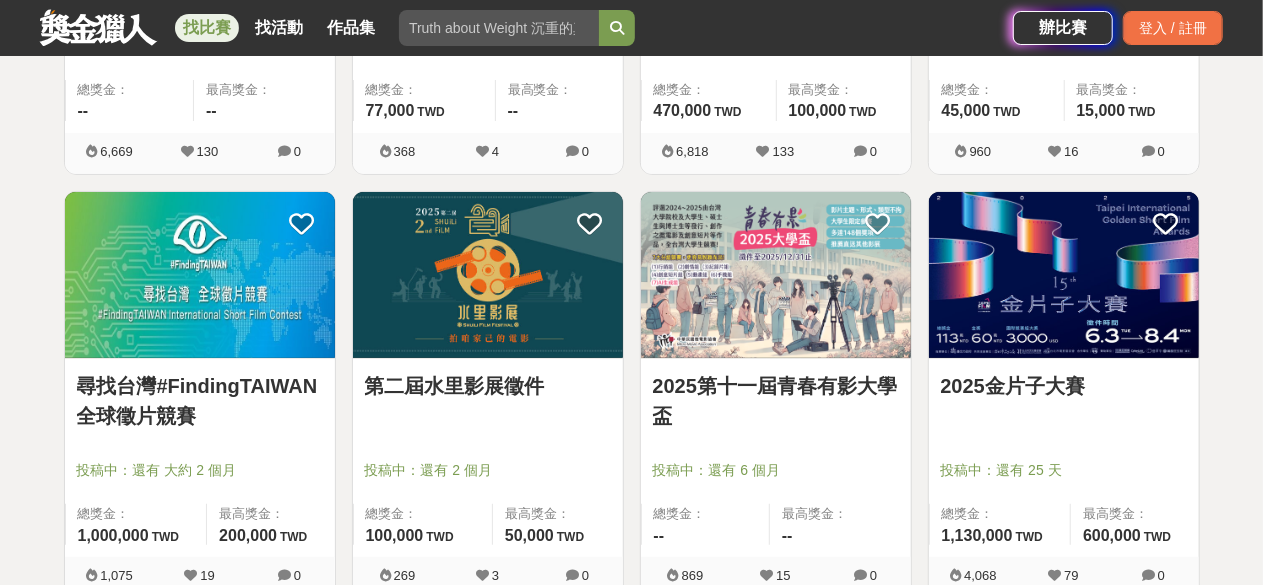 scroll, scrollTop: 4100, scrollLeft: 0, axis: vertical 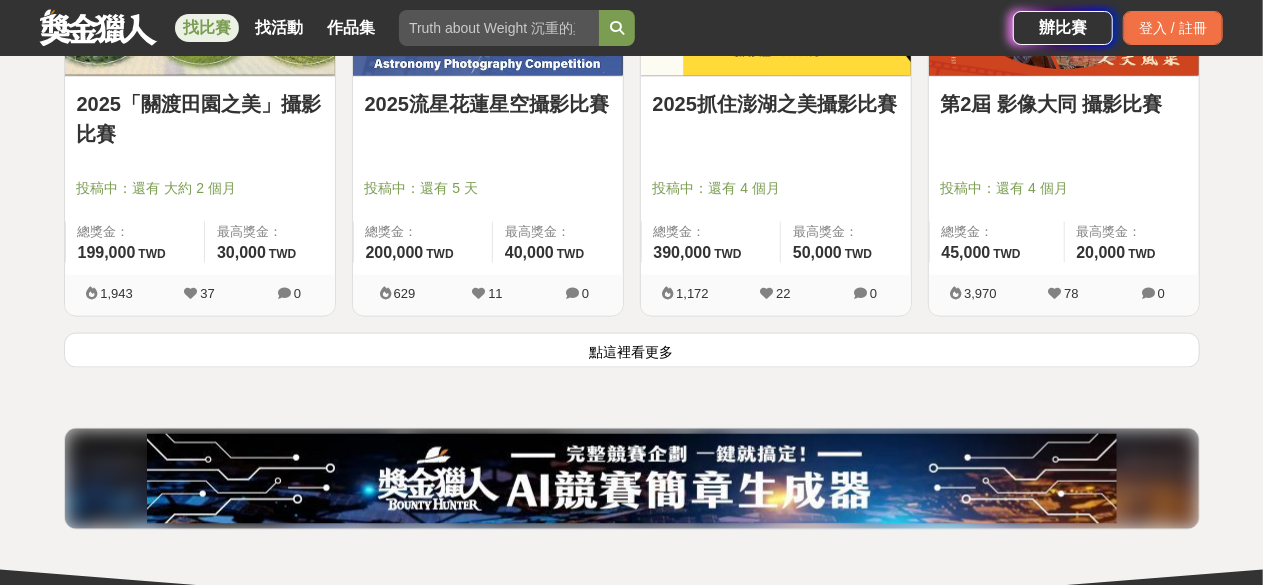click on "點這裡看更多" at bounding box center (632, 350) 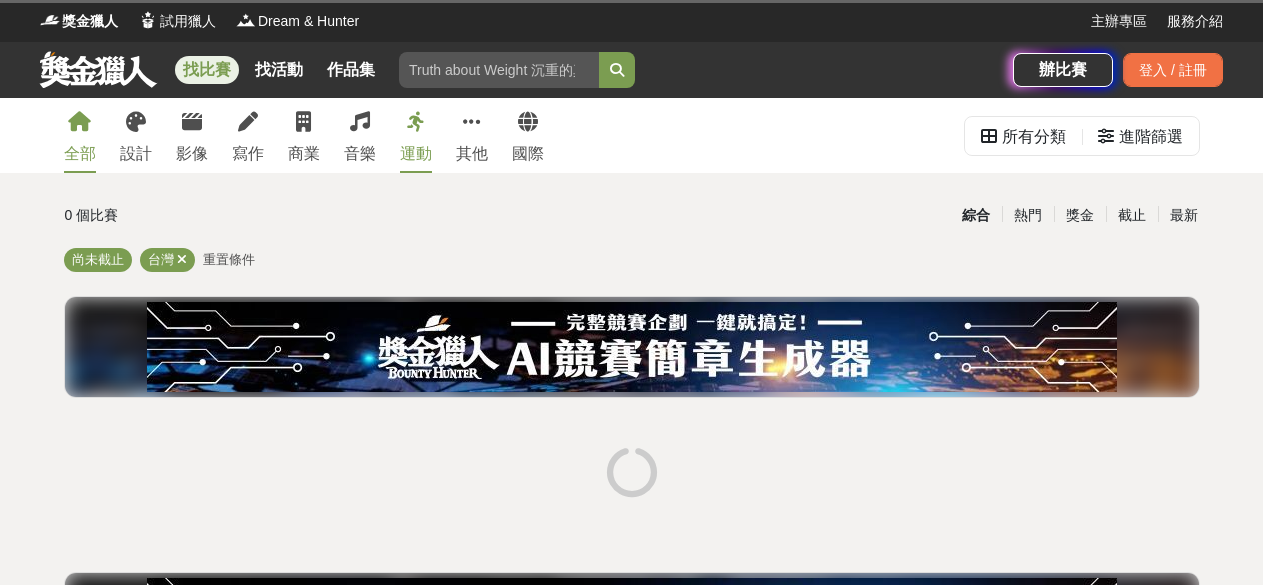 scroll, scrollTop: 0, scrollLeft: 0, axis: both 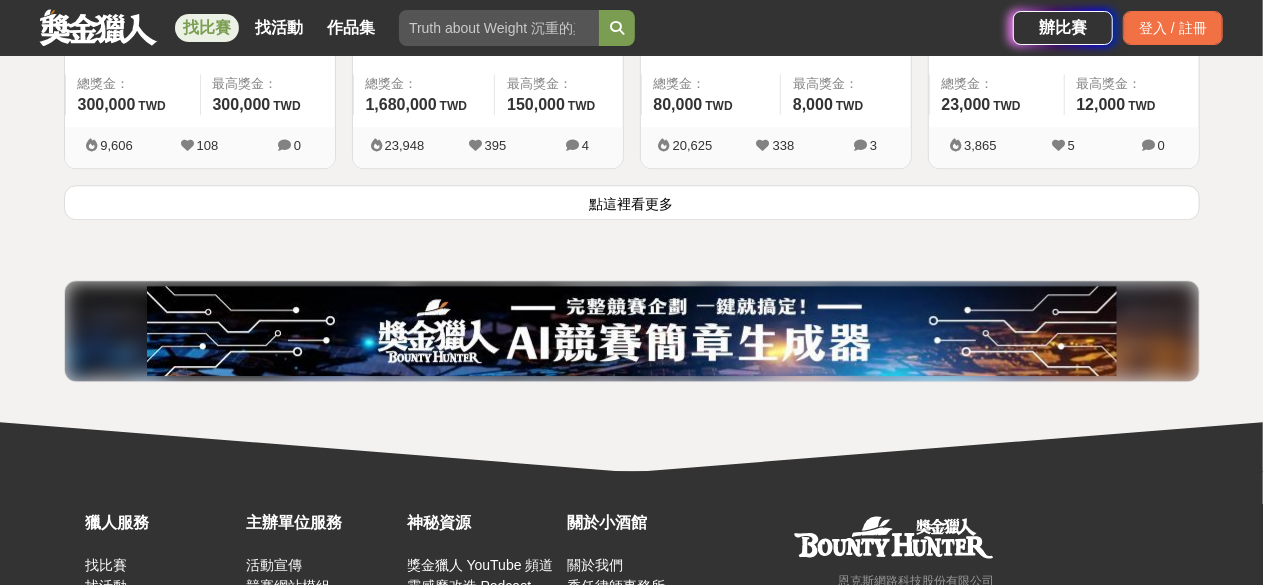 click on "點這裡看更多" at bounding box center (632, 202) 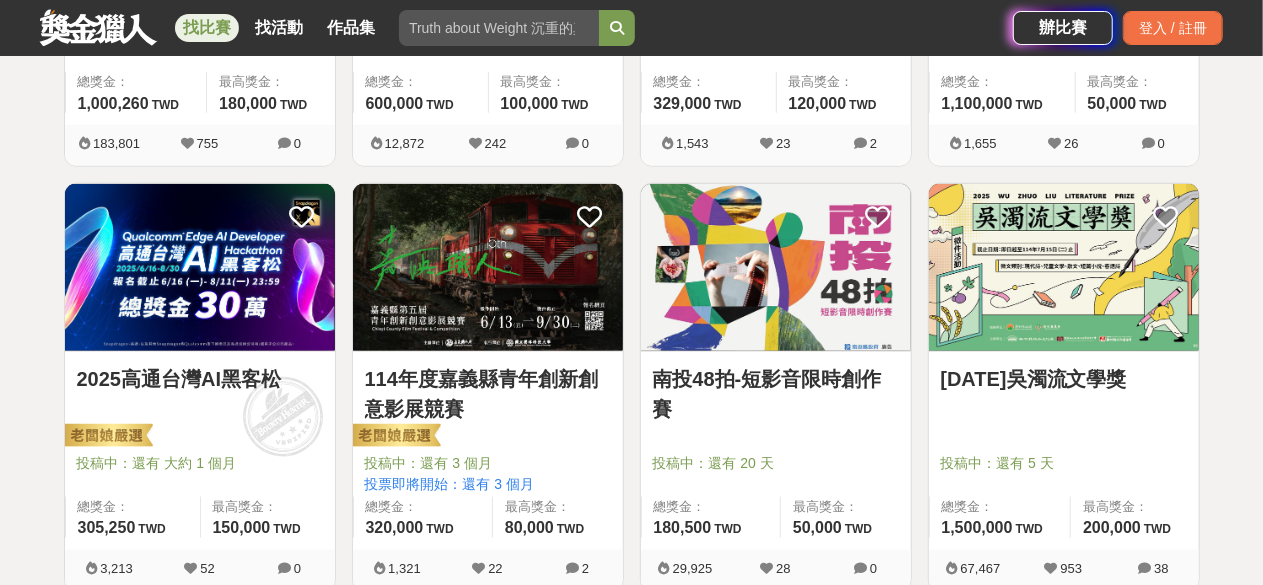 scroll, scrollTop: 1100, scrollLeft: 0, axis: vertical 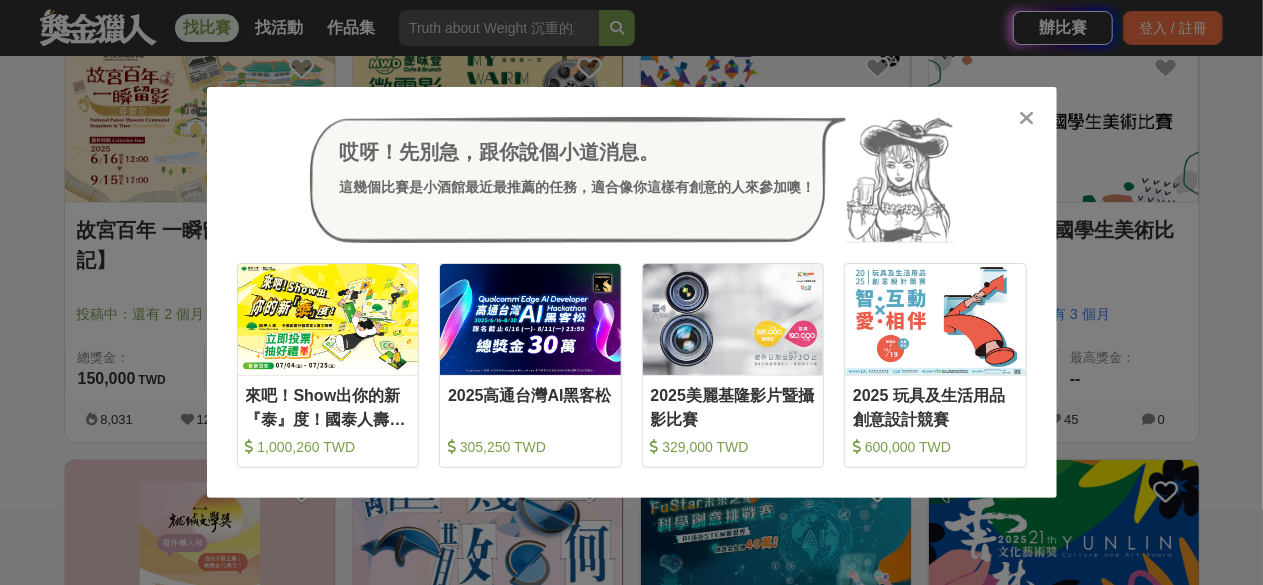 click at bounding box center (1026, 118) 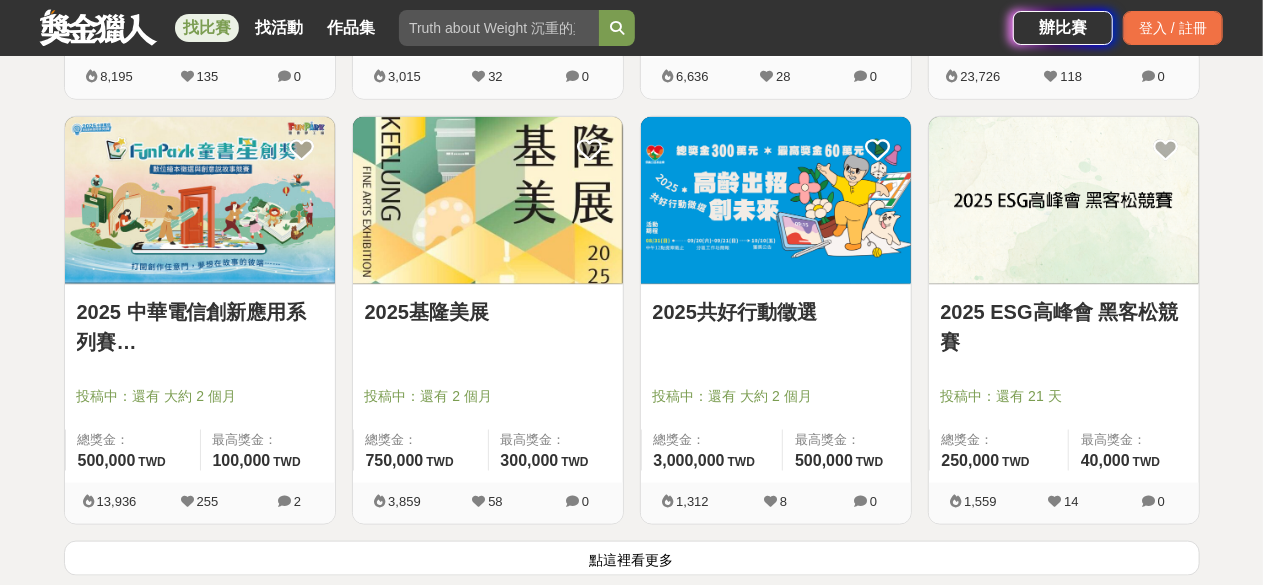 scroll, scrollTop: 5000, scrollLeft: 0, axis: vertical 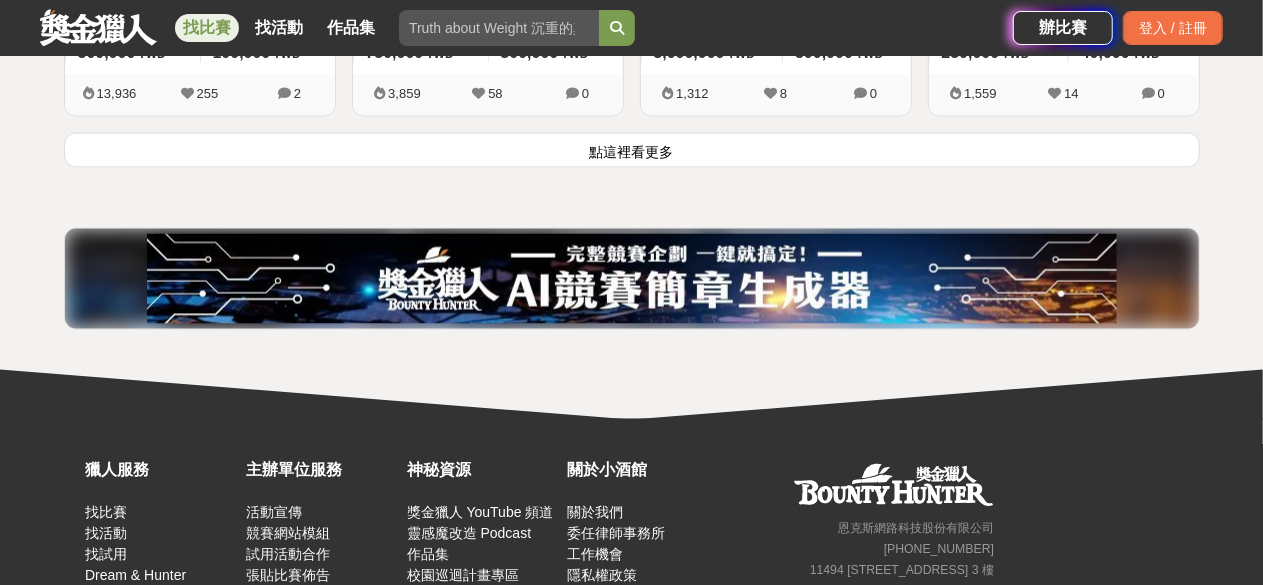 click on "點這裡看更多" at bounding box center [632, 150] 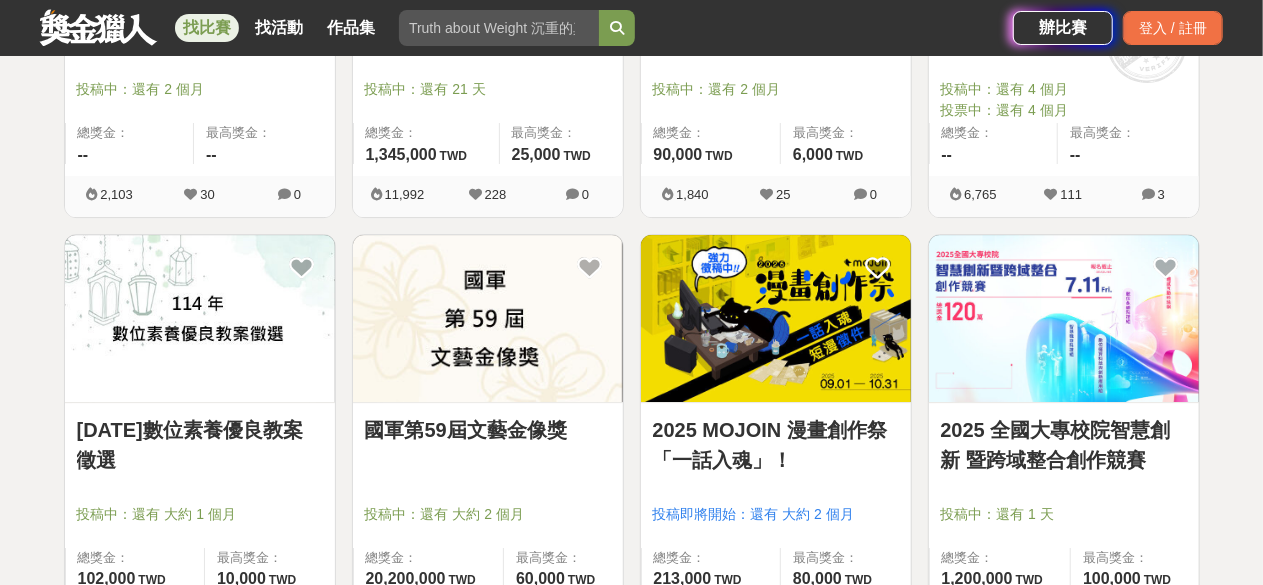 scroll, scrollTop: 7000, scrollLeft: 0, axis: vertical 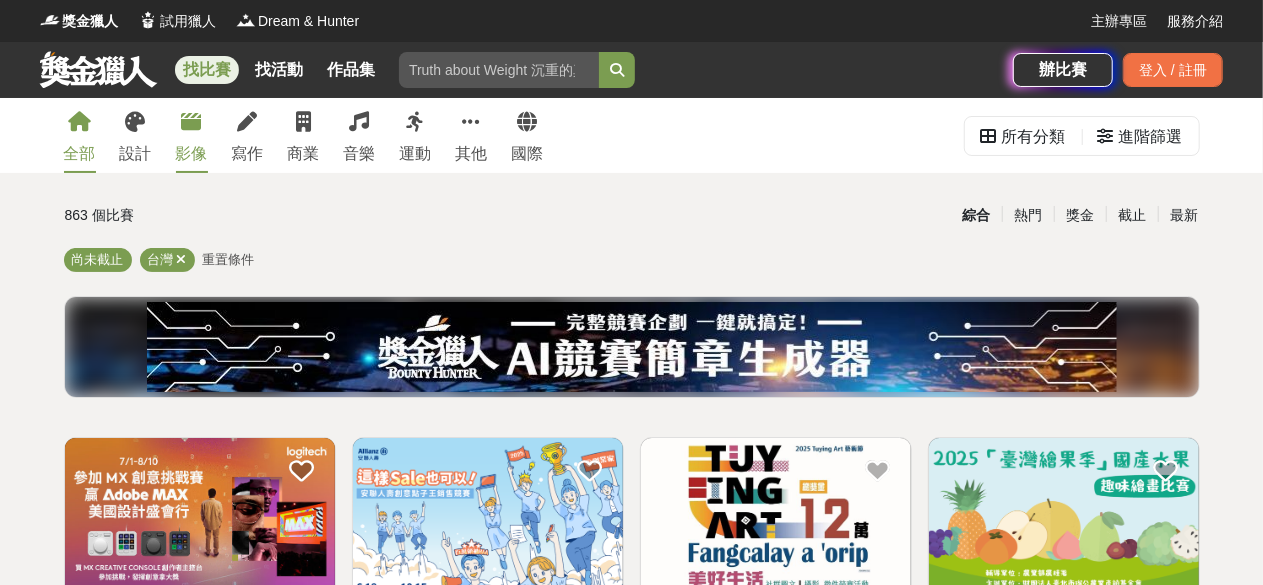 click on "影像" at bounding box center (192, 135) 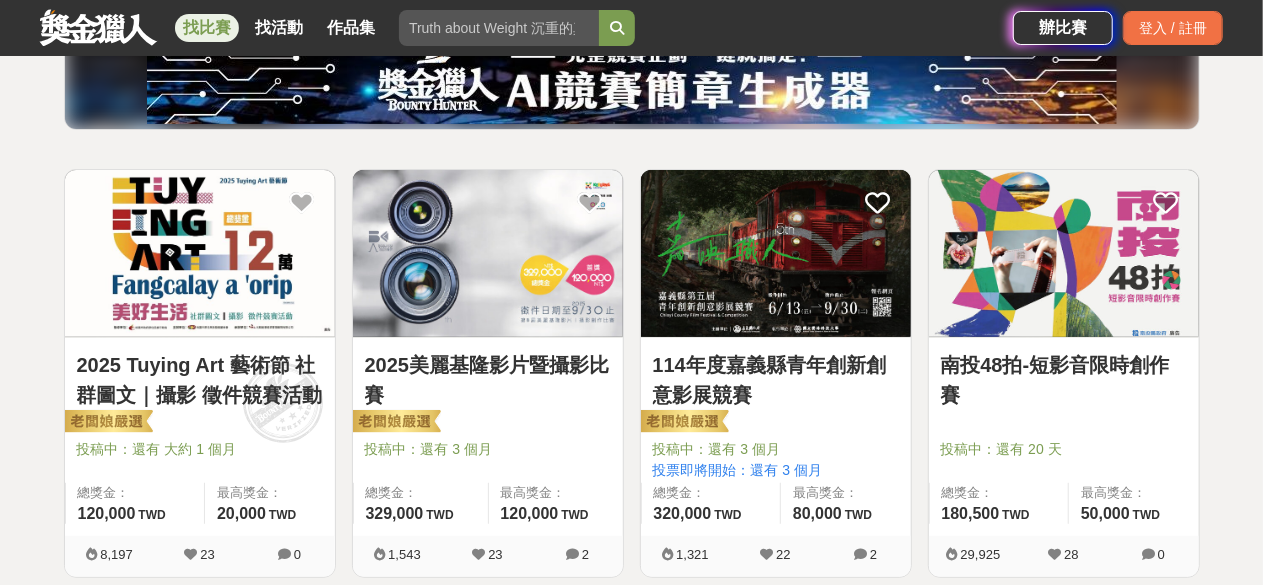 scroll, scrollTop: 300, scrollLeft: 0, axis: vertical 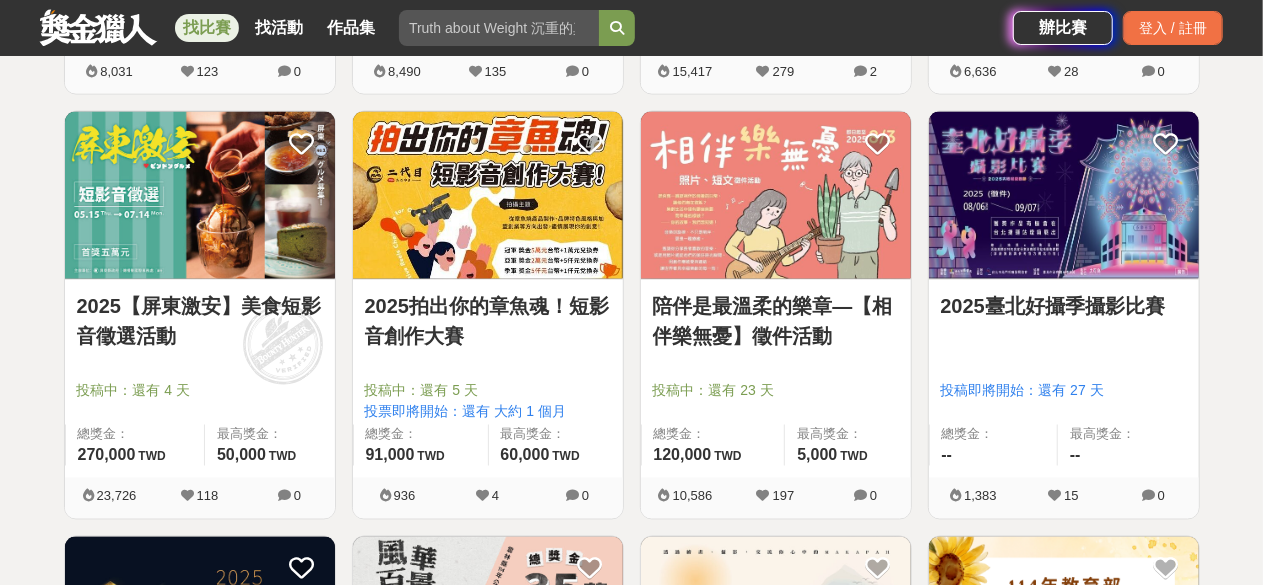 drag, startPoint x: 1060, startPoint y: 210, endPoint x: 931, endPoint y: 87, distance: 178.24141 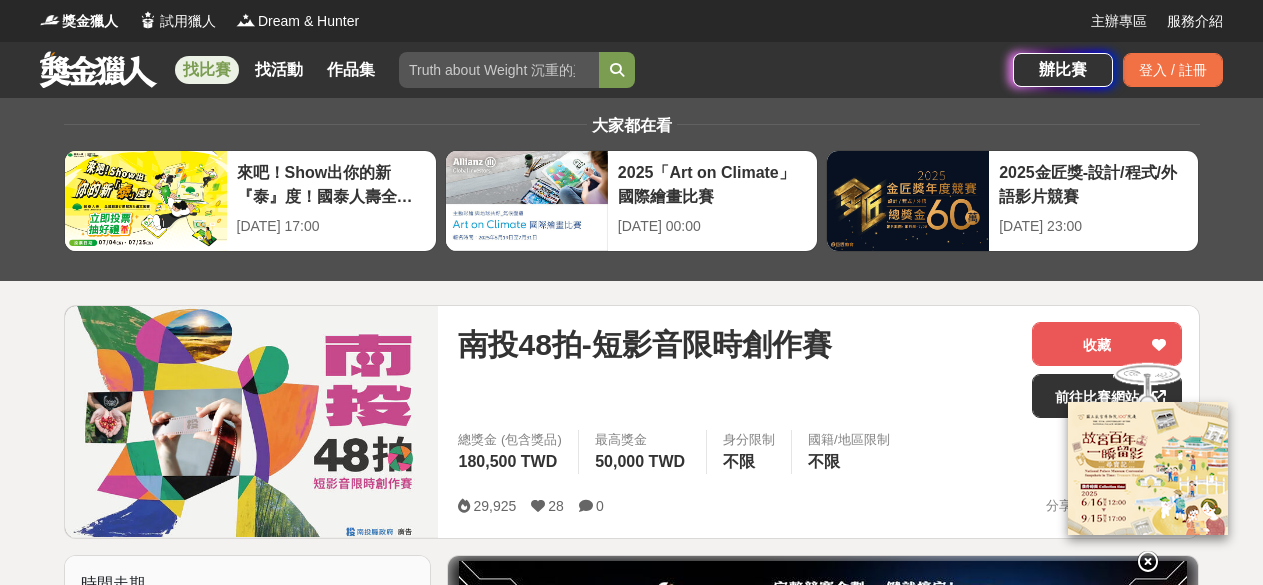 scroll, scrollTop: 0, scrollLeft: 0, axis: both 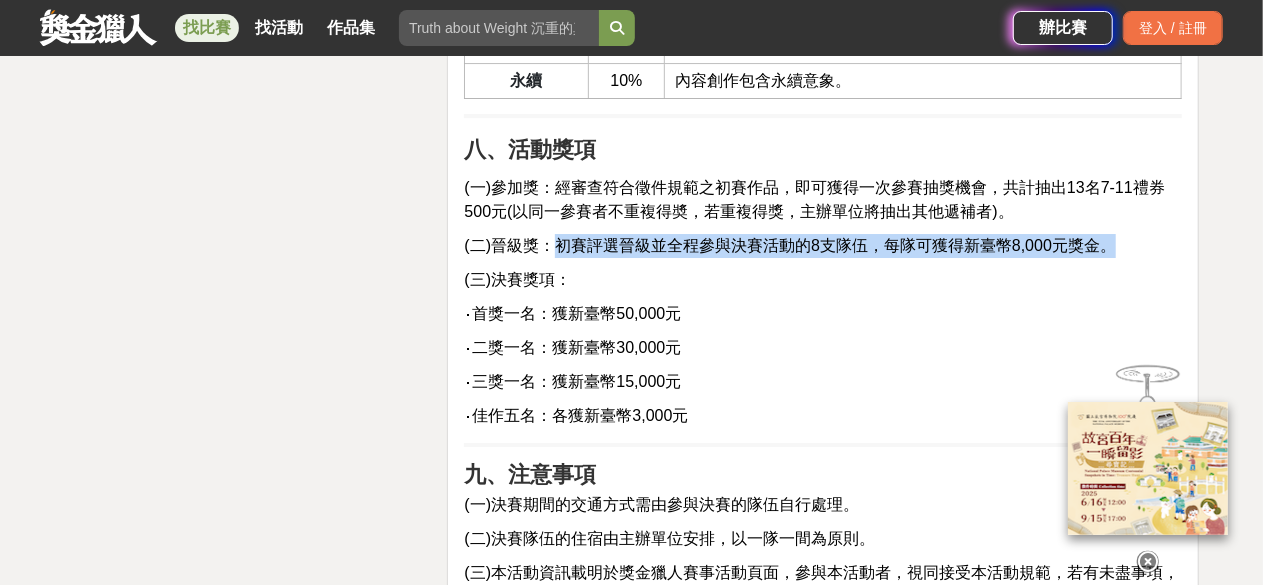 drag, startPoint x: 559, startPoint y: 243, endPoint x: 1158, endPoint y: 247, distance: 599.01337 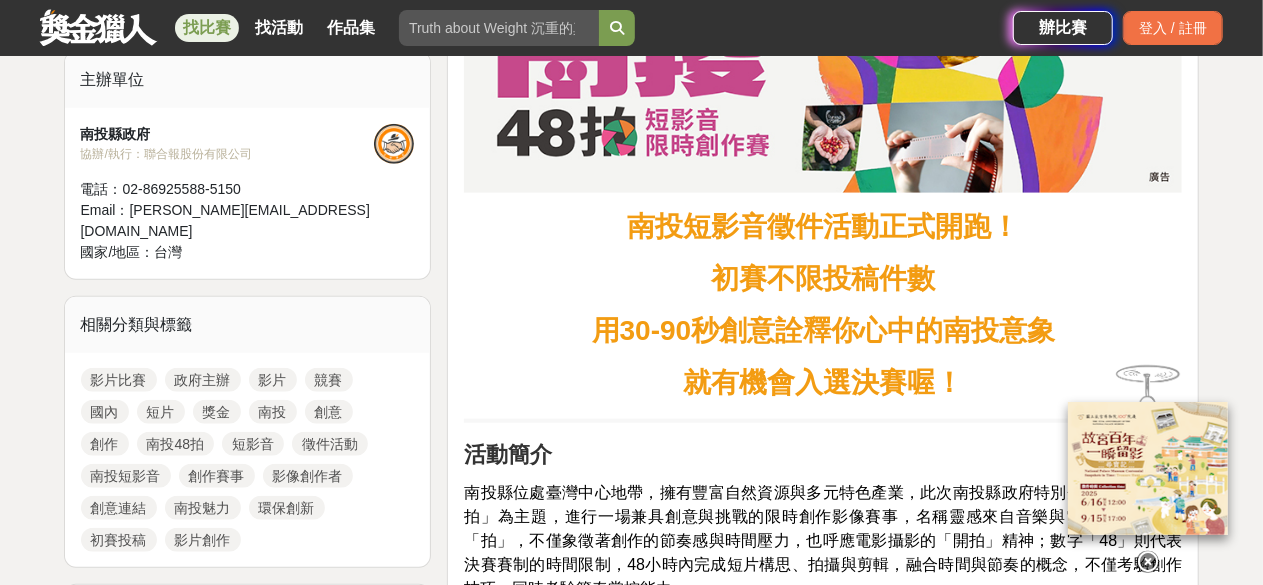 scroll, scrollTop: 700, scrollLeft: 0, axis: vertical 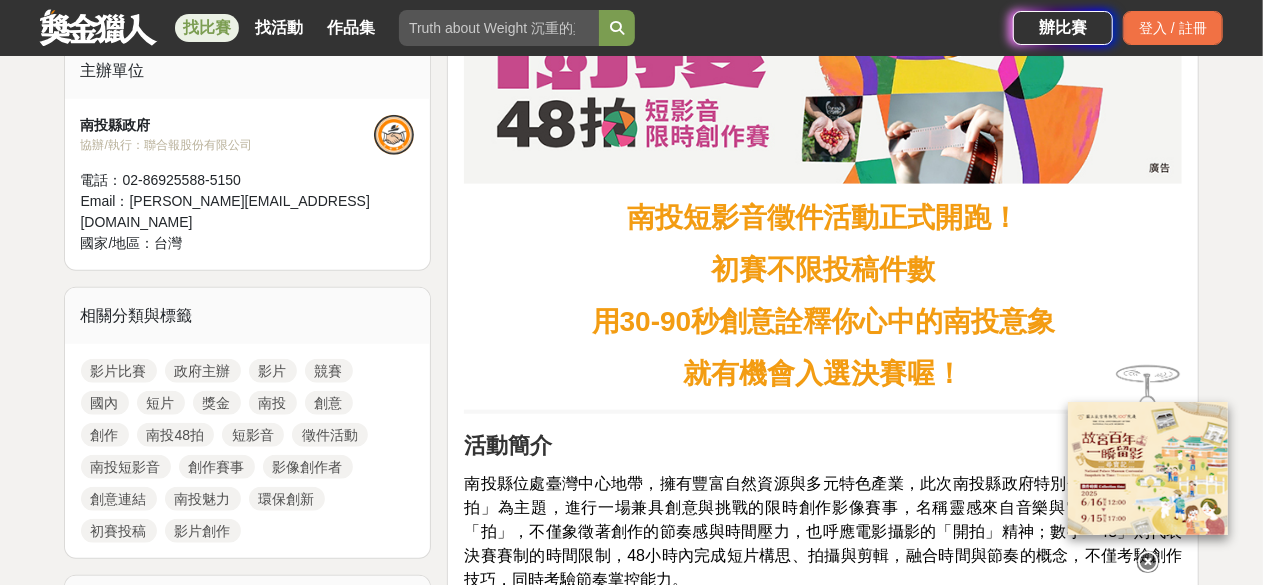 click on "南投短影音徵件活動正式開跑！" at bounding box center (823, 218) 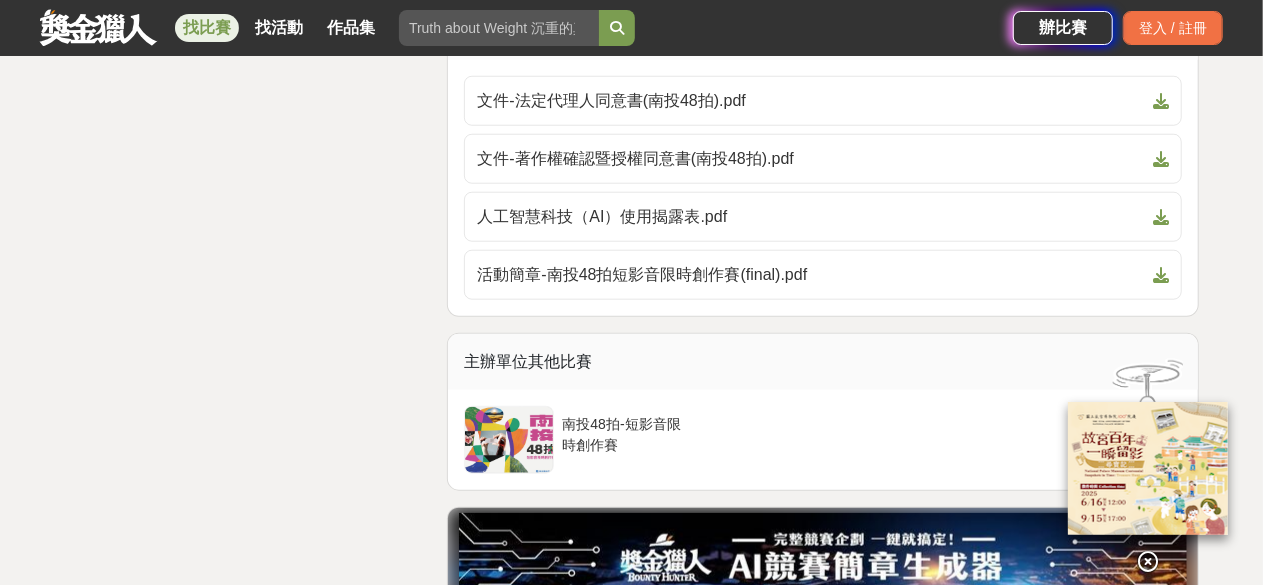 scroll, scrollTop: 4900, scrollLeft: 0, axis: vertical 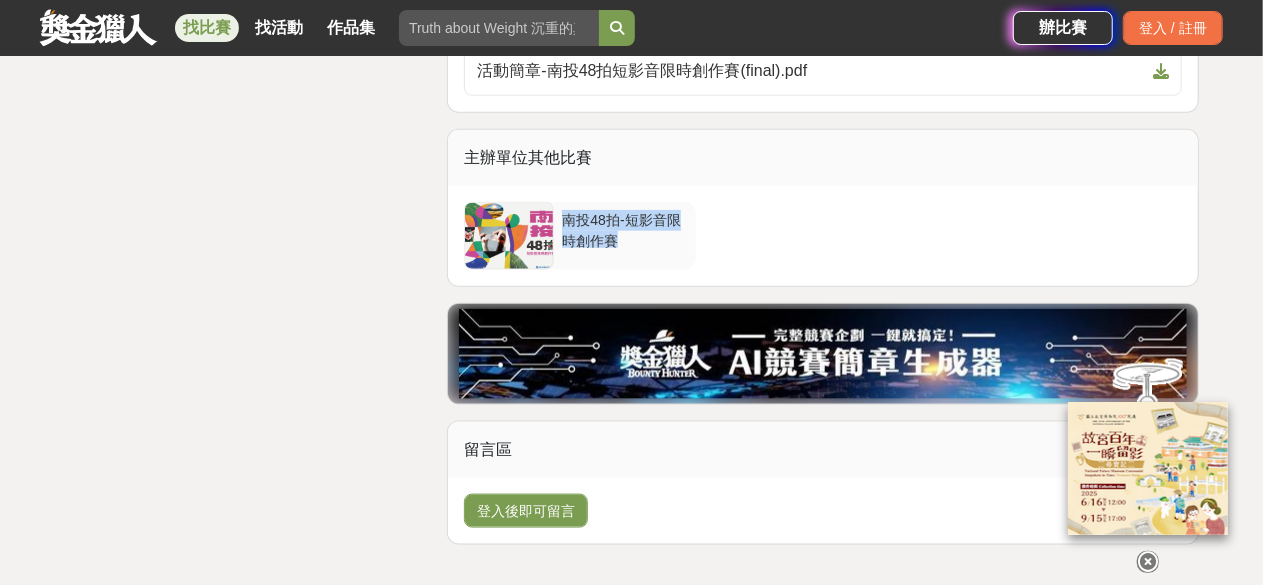 copy on "南投48拍-短影音限時創作賽" 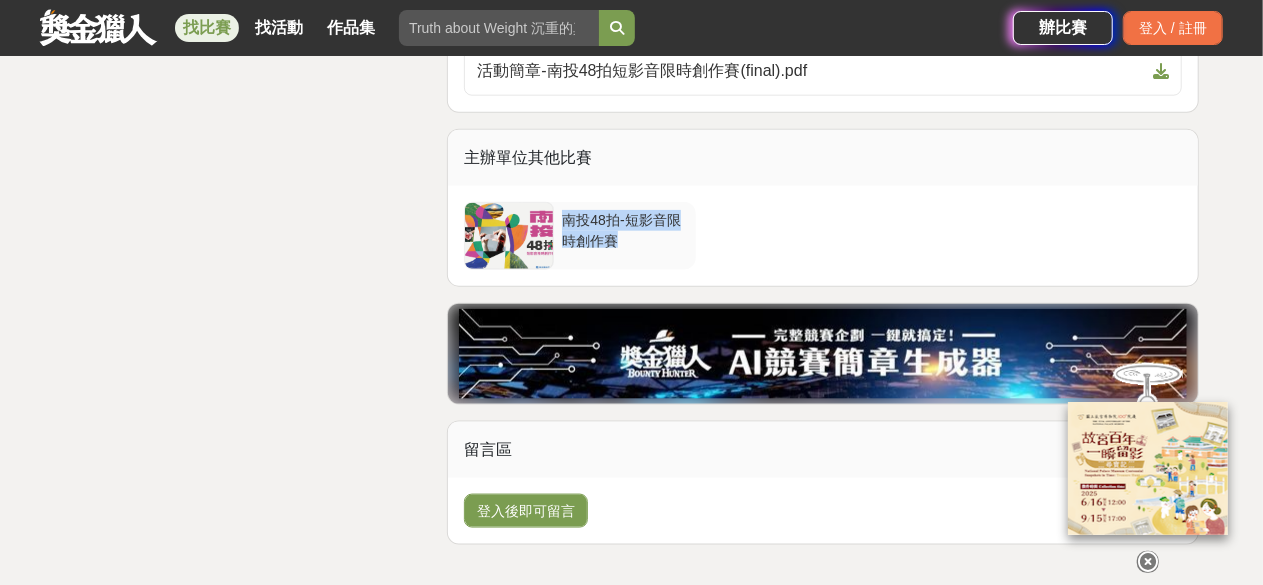 drag, startPoint x: 762, startPoint y: 209, endPoint x: 557, endPoint y: 206, distance: 205.02196 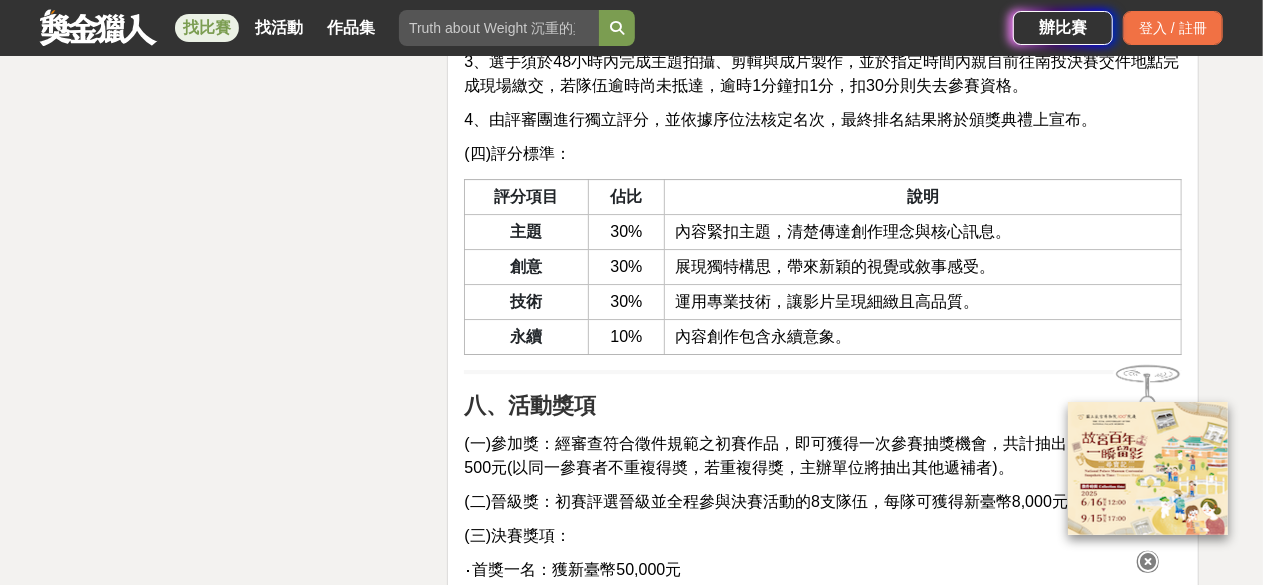 scroll, scrollTop: 3200, scrollLeft: 0, axis: vertical 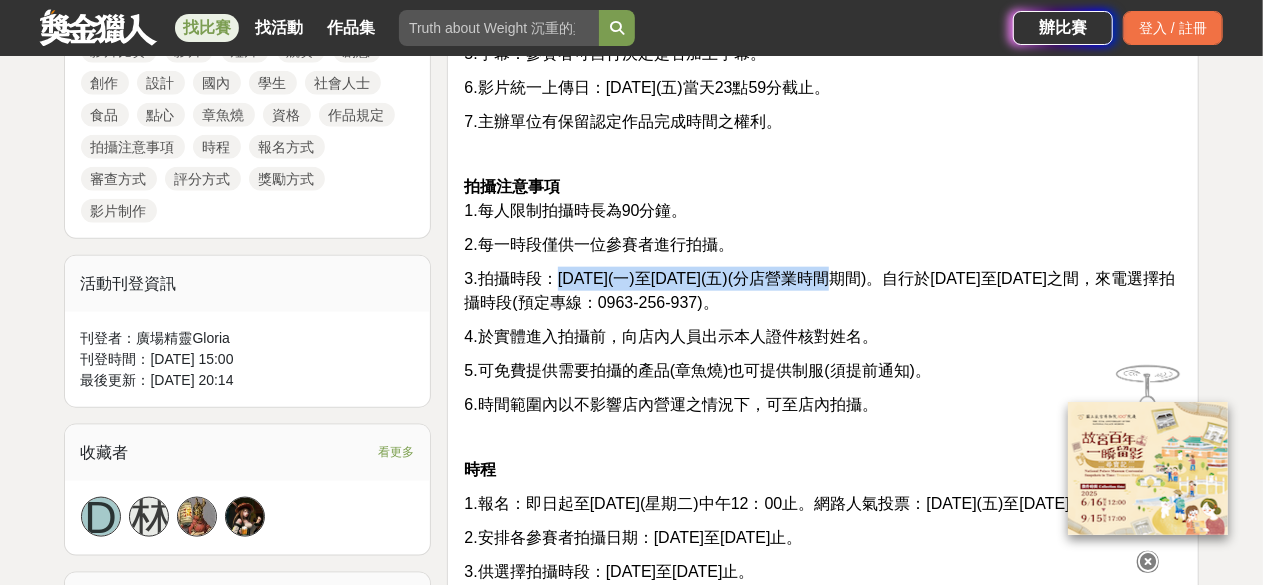 drag, startPoint x: 557, startPoint y: 275, endPoint x: 871, endPoint y: 275, distance: 314 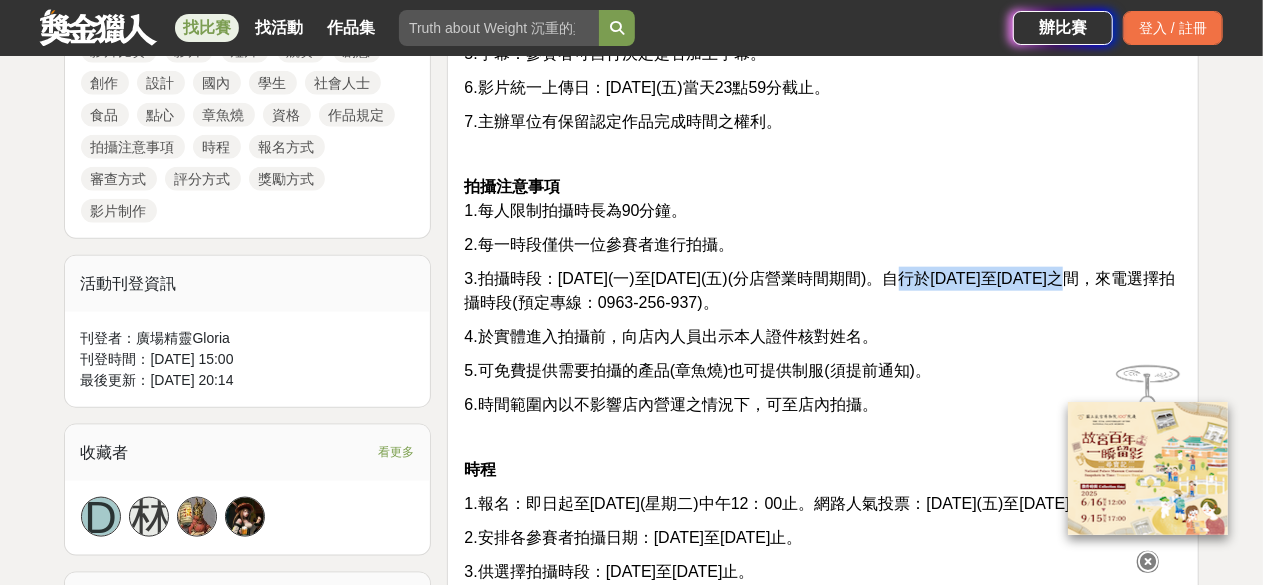 drag, startPoint x: 938, startPoint y: 277, endPoint x: 1146, endPoint y: 273, distance: 208.03845 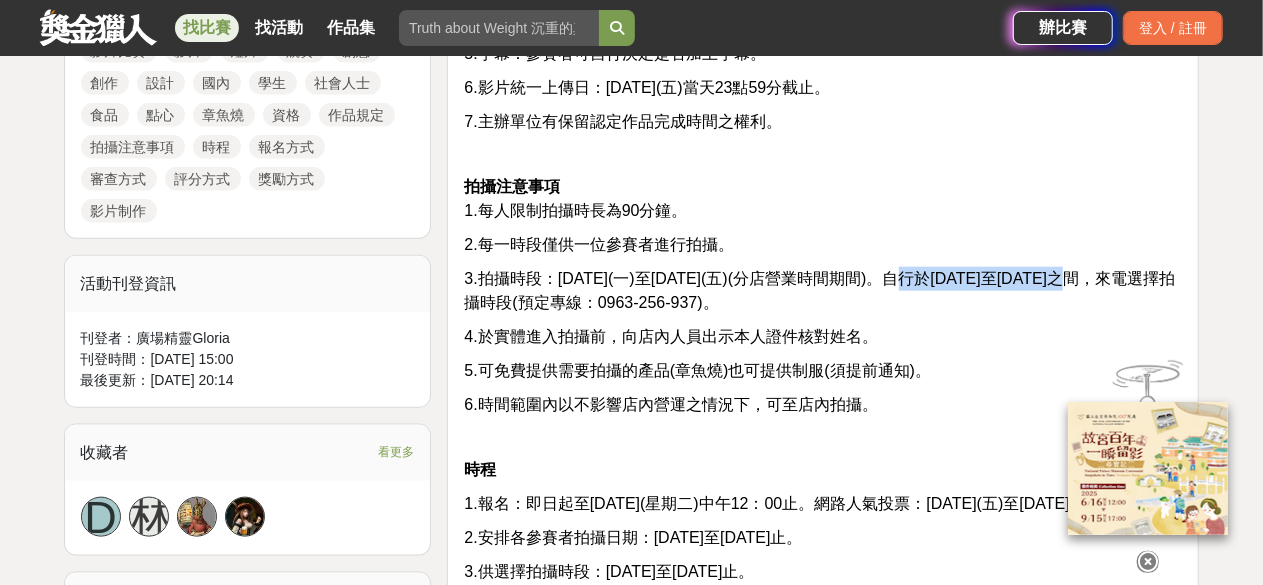 click on "3.拍攝時段：[DATE](一)至[DATE](五)(分店營業時間期間)。自行於[DATE]至[DATE]之間，來電選擇拍攝時段(預定專線：0963-256-937)。" at bounding box center (819, 290) 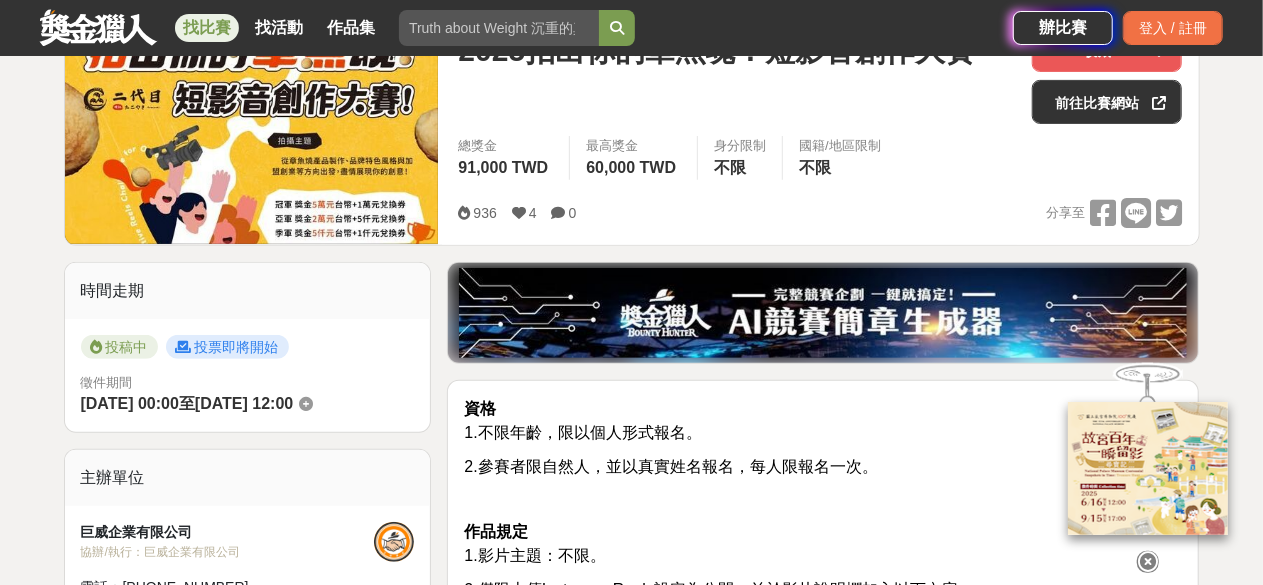 scroll, scrollTop: 300, scrollLeft: 0, axis: vertical 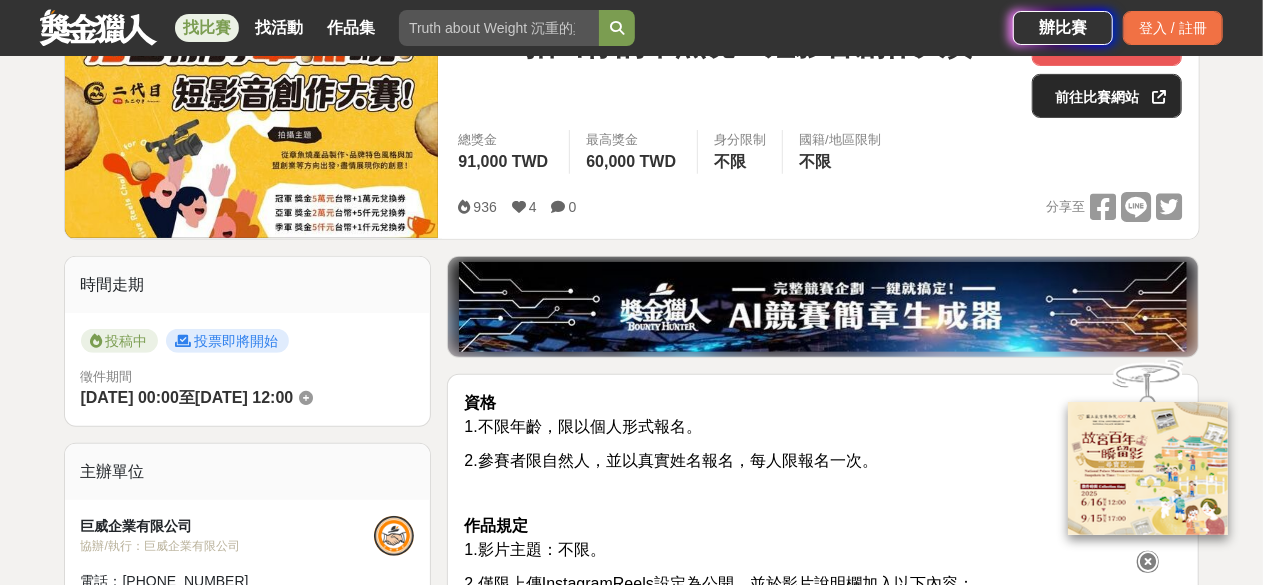 click on "前往比賽網站" at bounding box center (1107, 96) 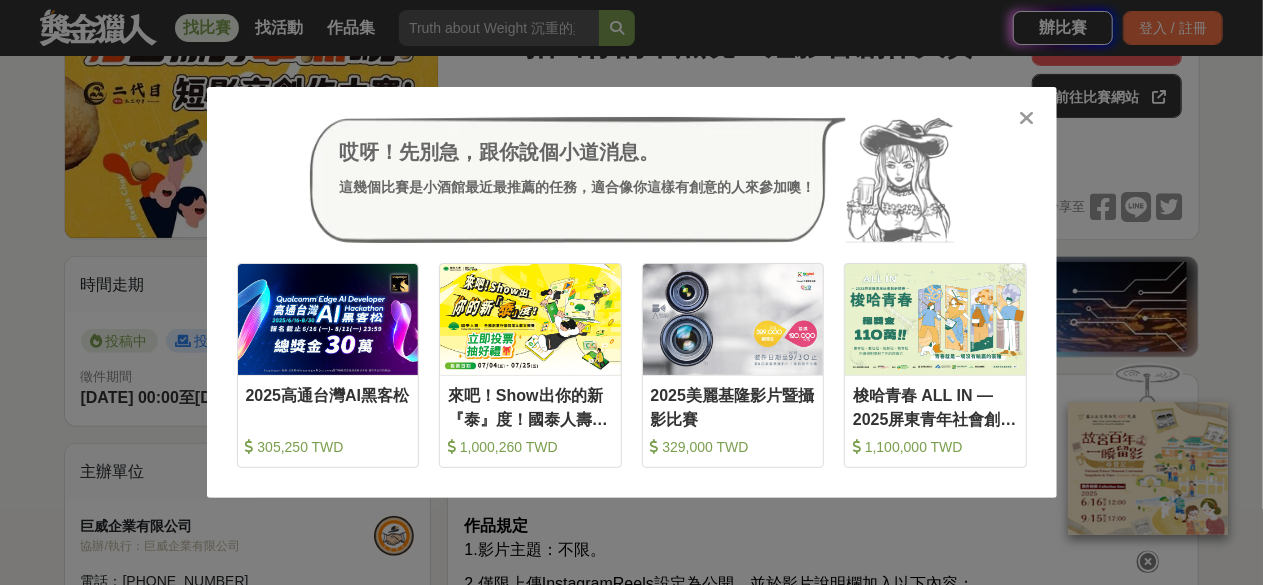 click at bounding box center (1026, 118) 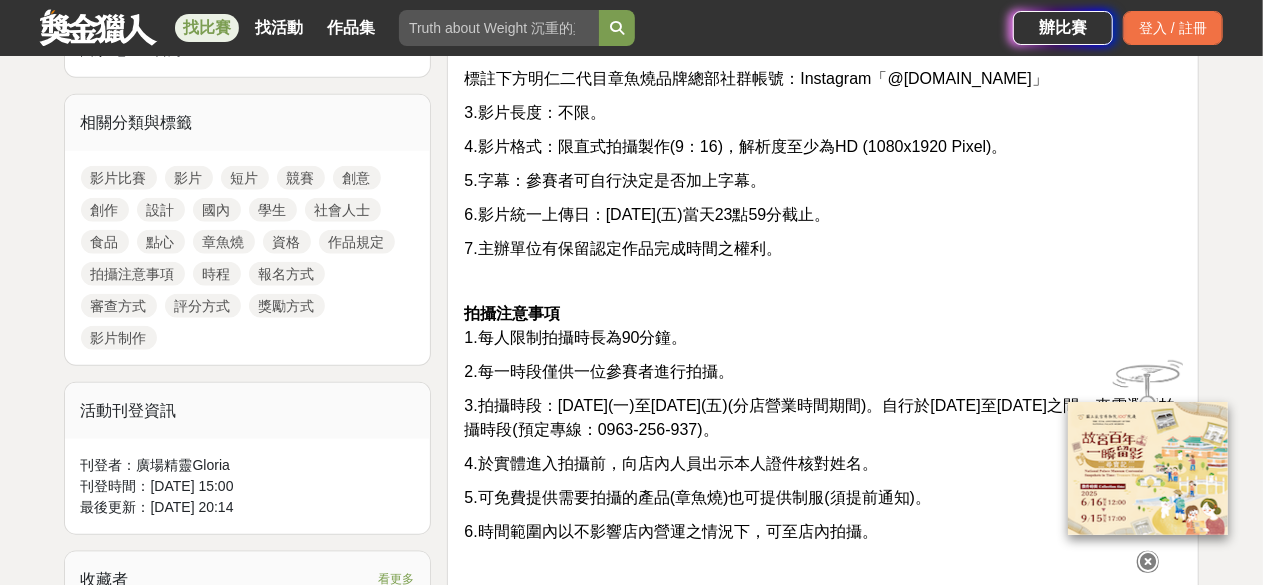 scroll, scrollTop: 900, scrollLeft: 0, axis: vertical 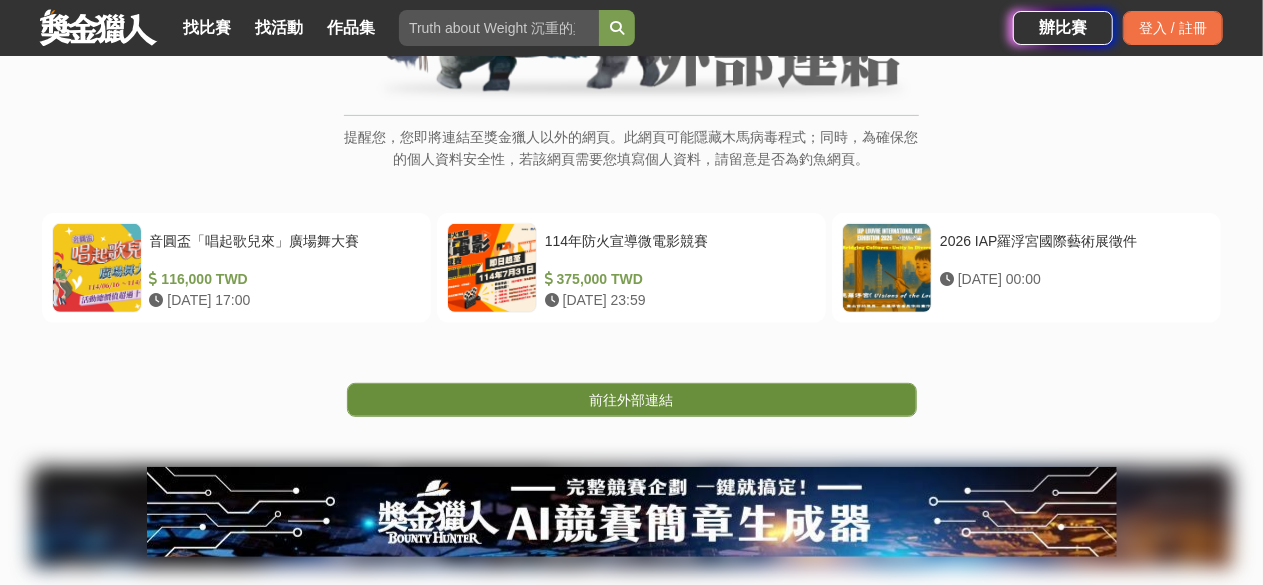click on "前往外部連結" at bounding box center (632, 400) 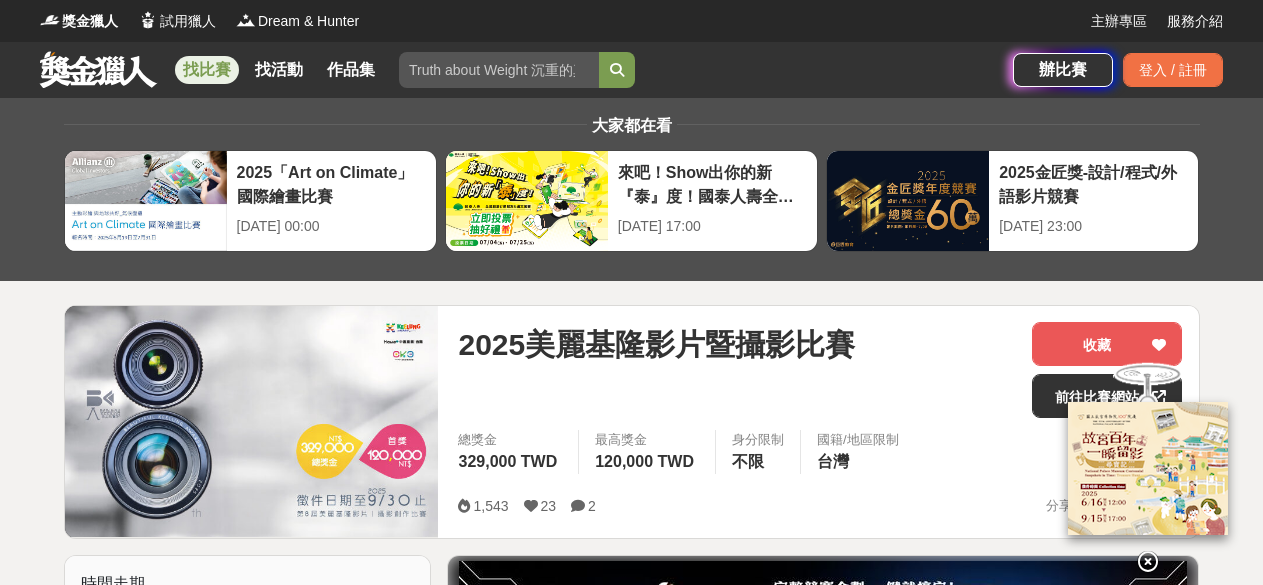 scroll, scrollTop: 0, scrollLeft: 0, axis: both 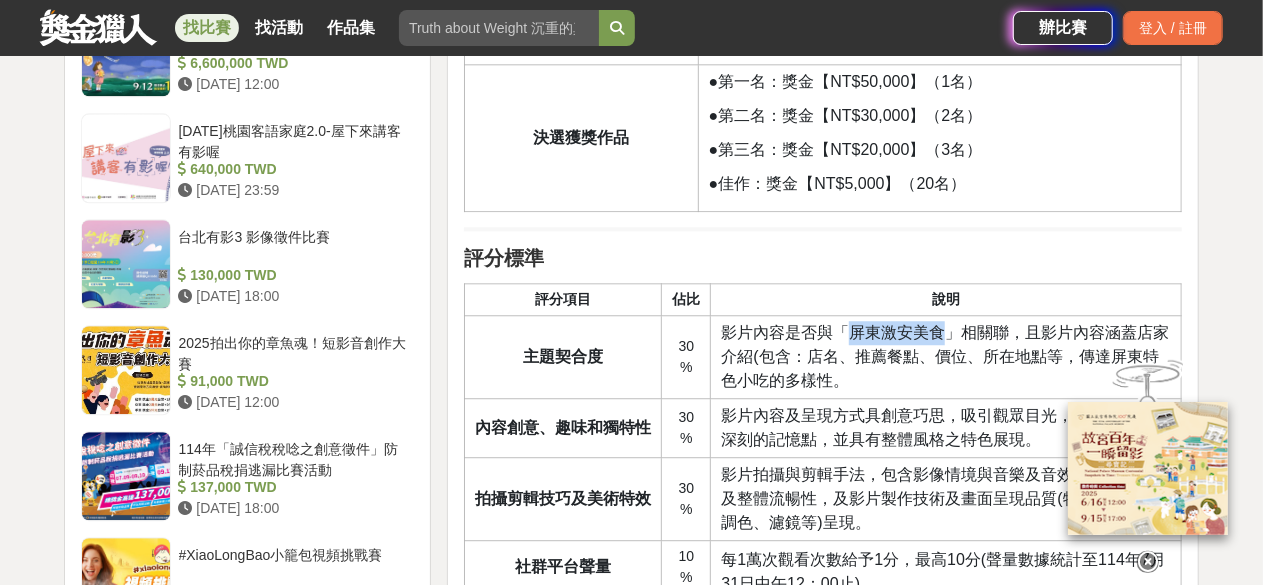 drag, startPoint x: 856, startPoint y: 277, endPoint x: 940, endPoint y: 273, distance: 84.095184 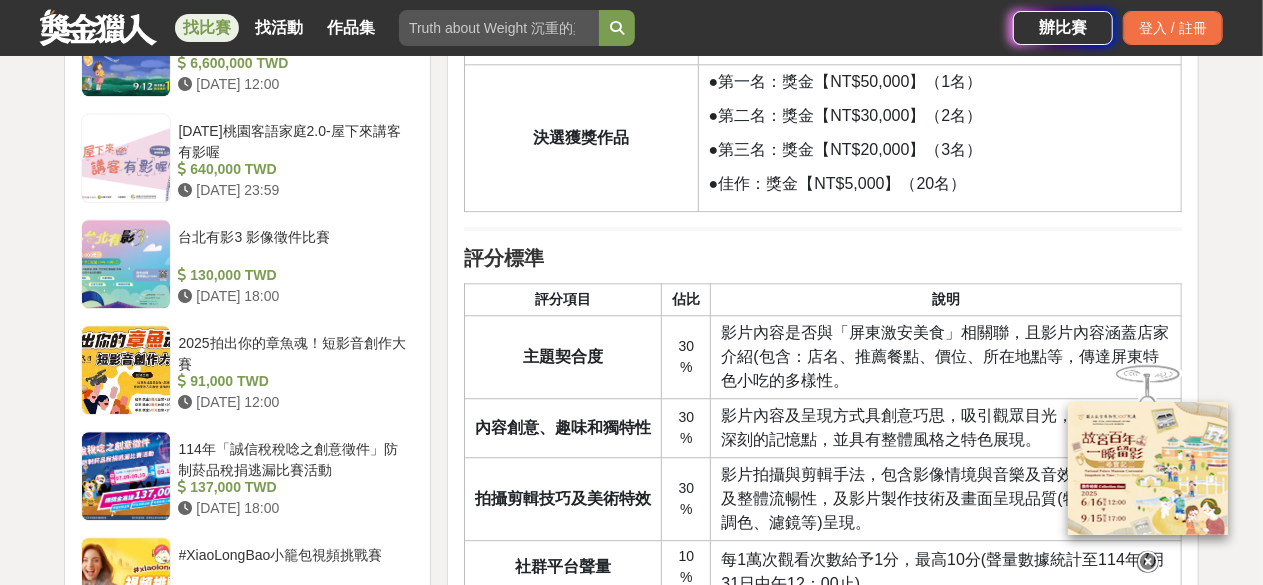 click on "影片內容是否與「屏東激安美食」相關聯，且影片內容涵蓋店家介紹(包含：店名、推薦餐點、價位、所在地點等，傳達屏東特色小吃的多樣性。" at bounding box center (946, 357) 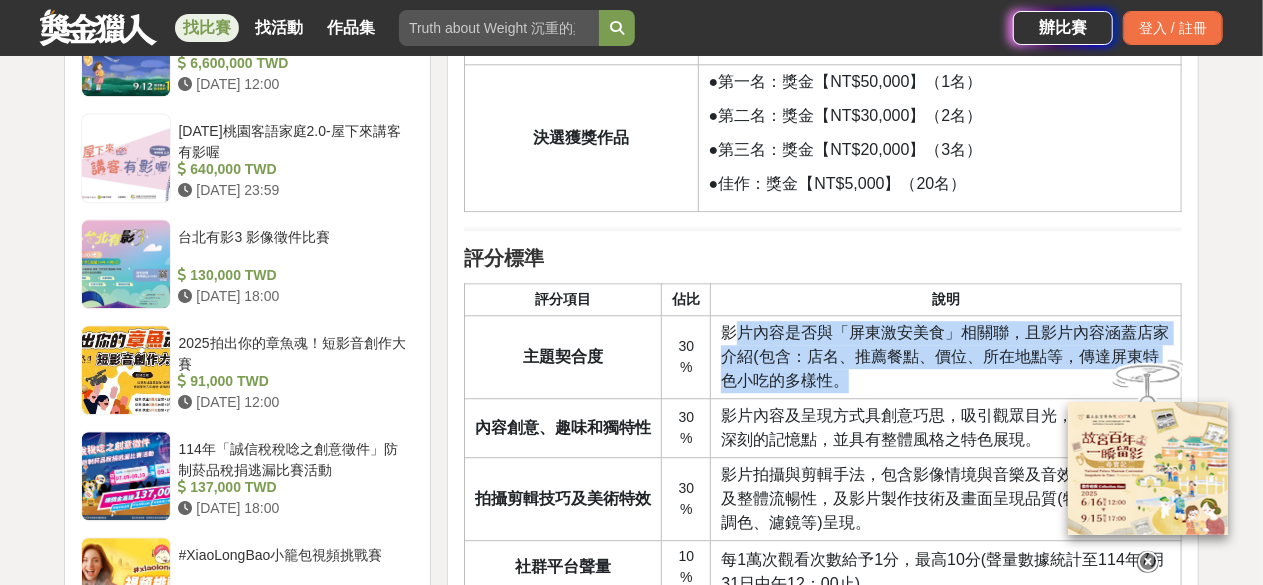 drag, startPoint x: 894, startPoint y: 323, endPoint x: 730, endPoint y: 267, distance: 173.29744 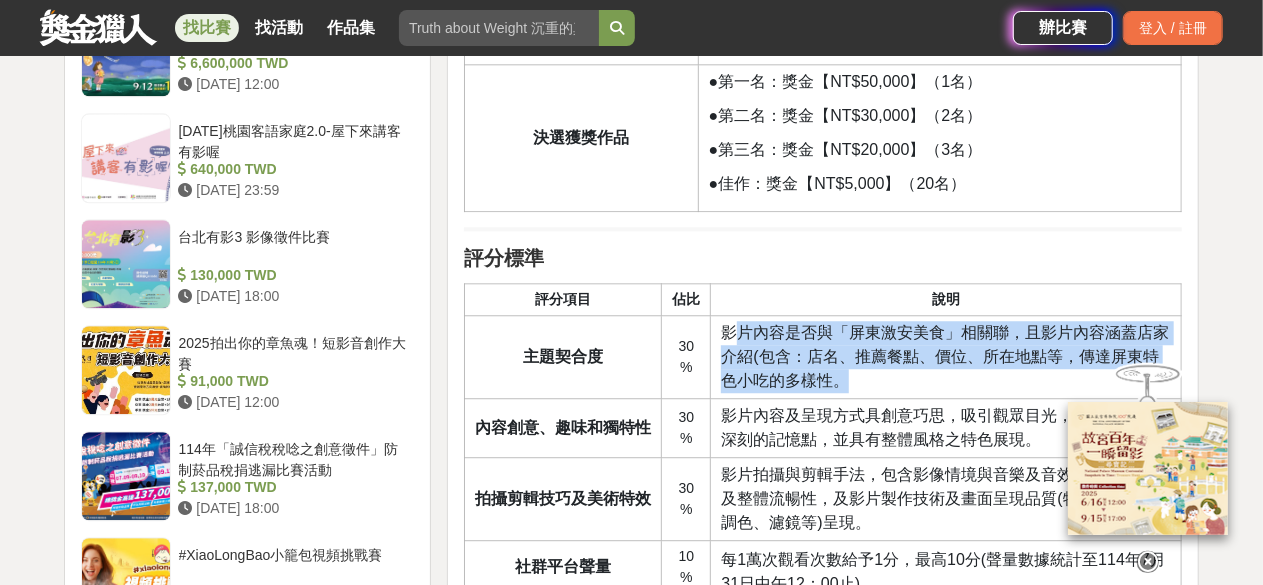 click on "影片內容是否與「屏東激安美食」相關聯，且影片內容涵蓋店家介紹(包含：店名、推薦餐點、價位、所在地點等，傳達屏東特色小吃的多樣性。" at bounding box center (946, 357) 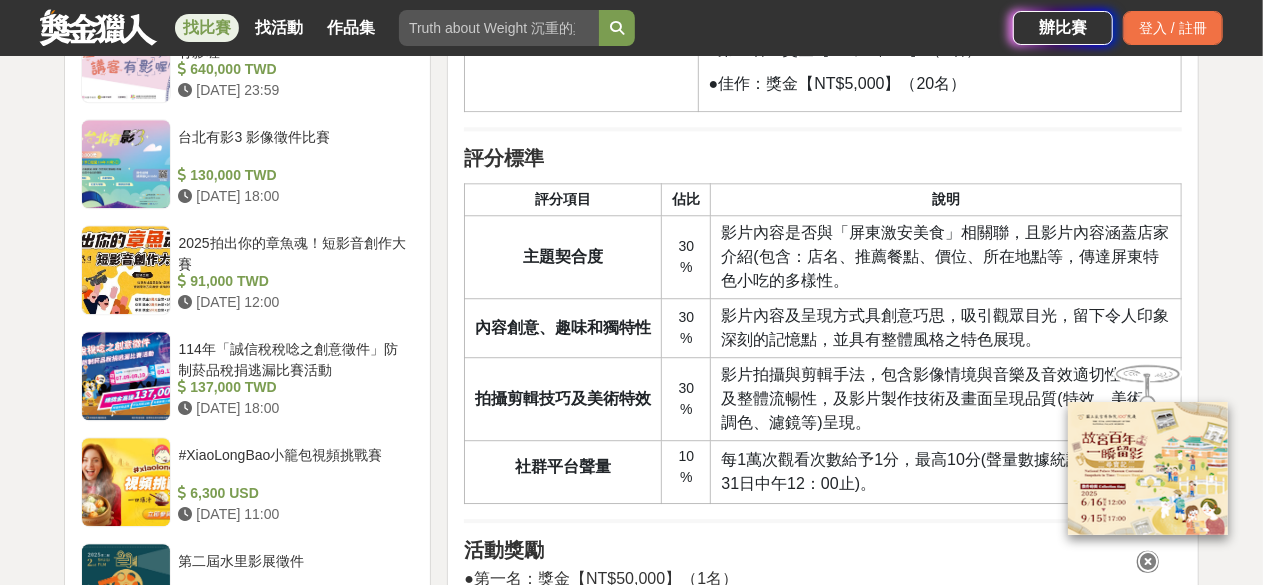 click on "影片內容及呈現方式具創意巧思，吸引觀眾目光，留下令人印象深刻的記憶點，並具有整體風格之特色展現。" at bounding box center (945, 327) 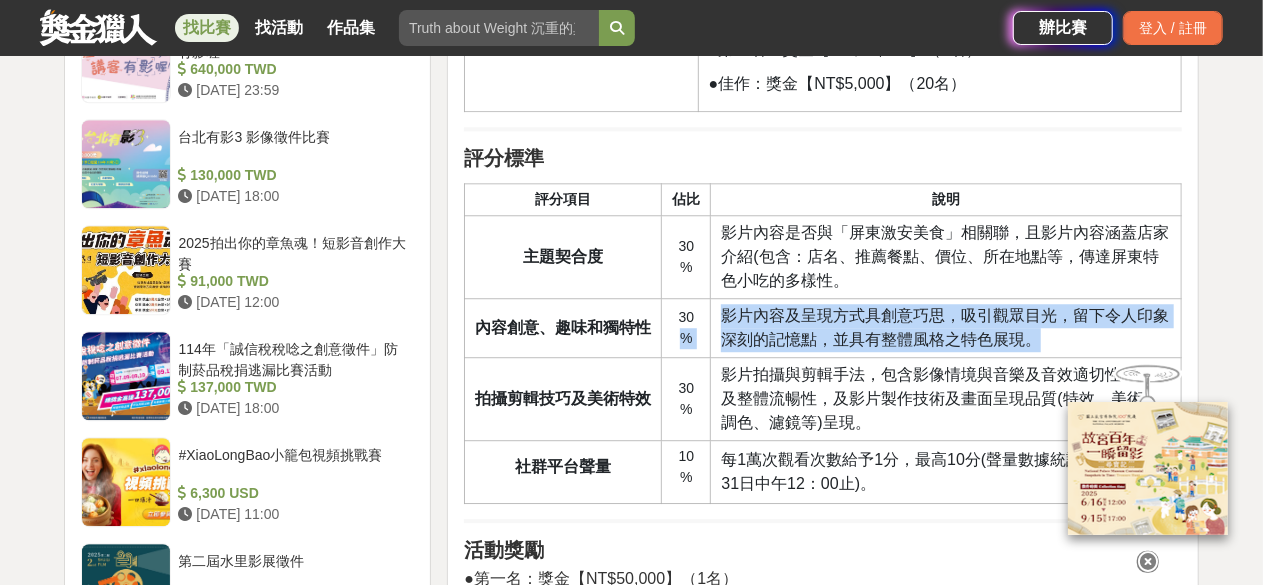 drag, startPoint x: 1046, startPoint y: 287, endPoint x: 706, endPoint y: 270, distance: 340.42474 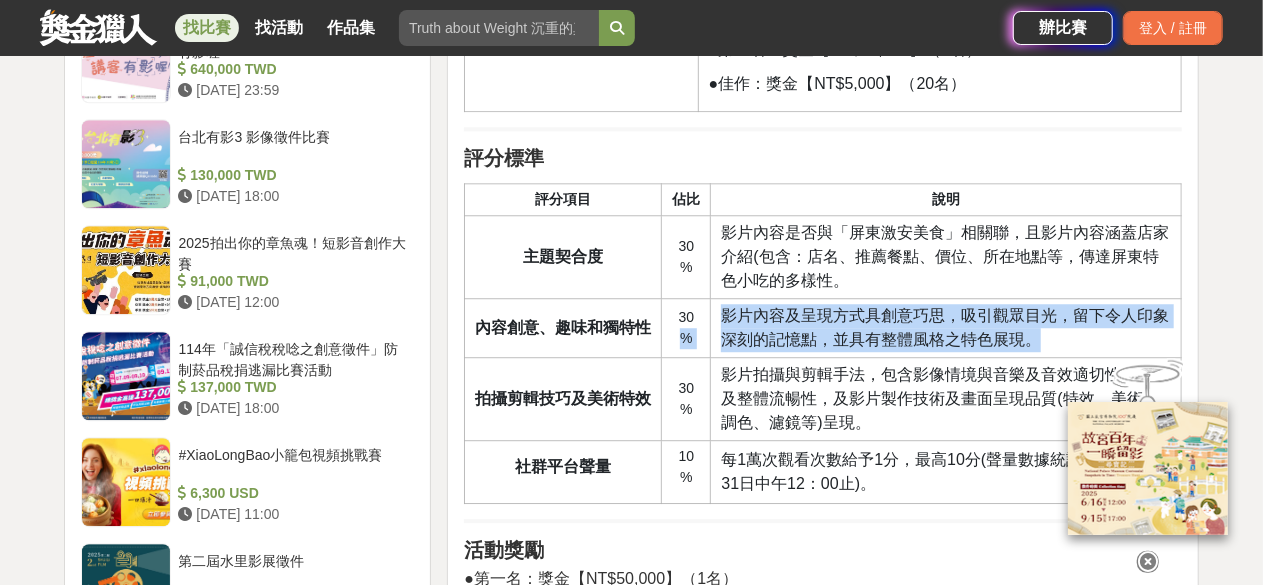 click on "內容創意、趣味和獨特性 30% 影片內容及呈現方式具創意巧思，吸引觀眾目光，留下令人印象深刻的記憶點，並具有整體風格之特色展現。" at bounding box center (823, 328) 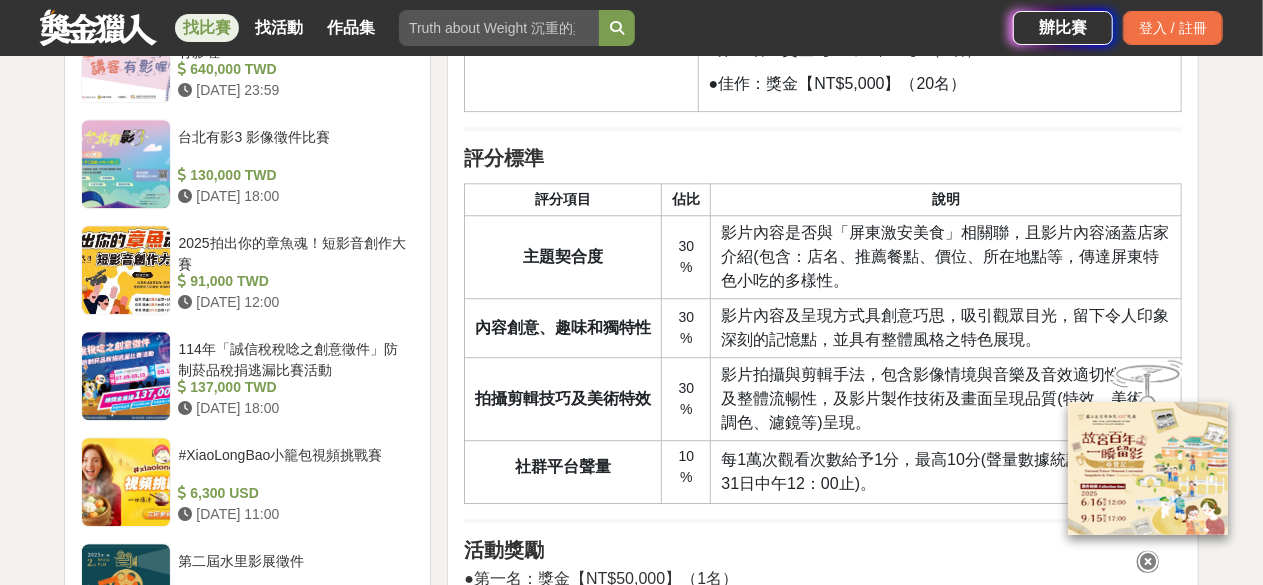 click on "影片拍攝與剪輯手法，包含影像情境與音樂及音效適切性呈現以及整體流暢性，及影片製作技術及畫面呈現品質(特效、美術、調色、濾鏡等)呈現。" at bounding box center [946, 399] 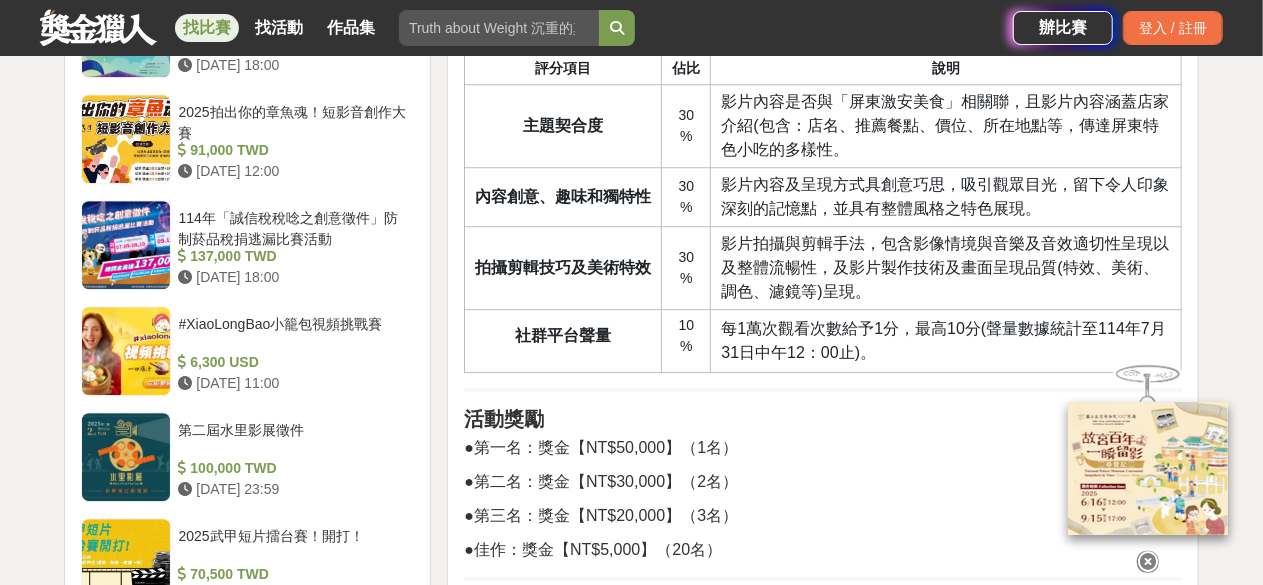 scroll, scrollTop: 2700, scrollLeft: 0, axis: vertical 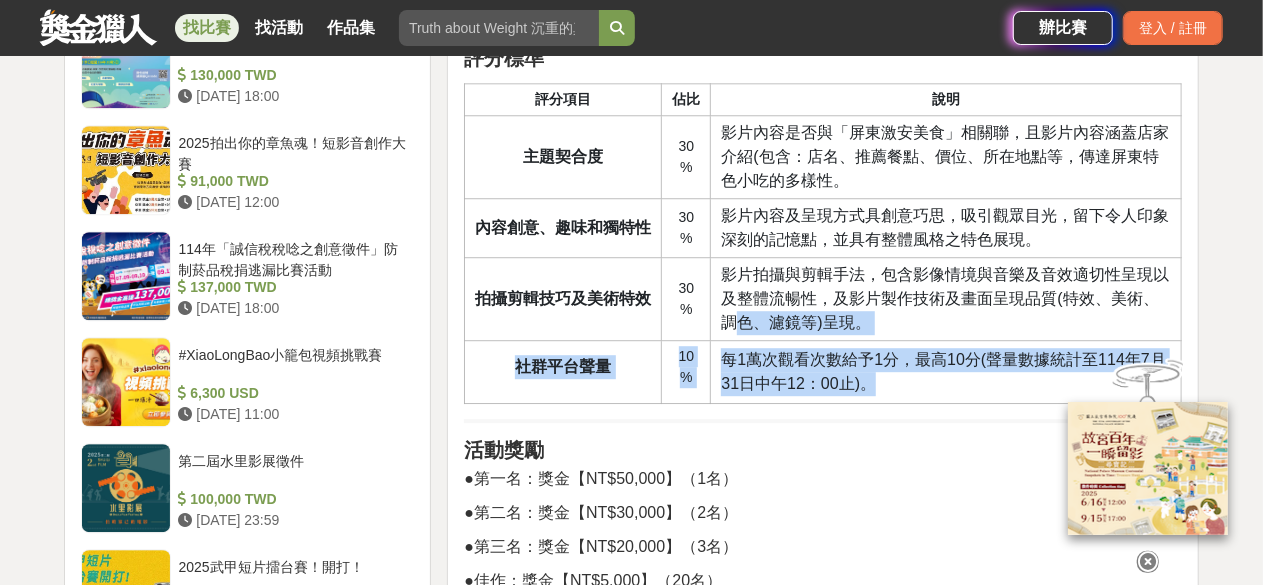 drag, startPoint x: 936, startPoint y: 327, endPoint x: 738, endPoint y: 281, distance: 203.27321 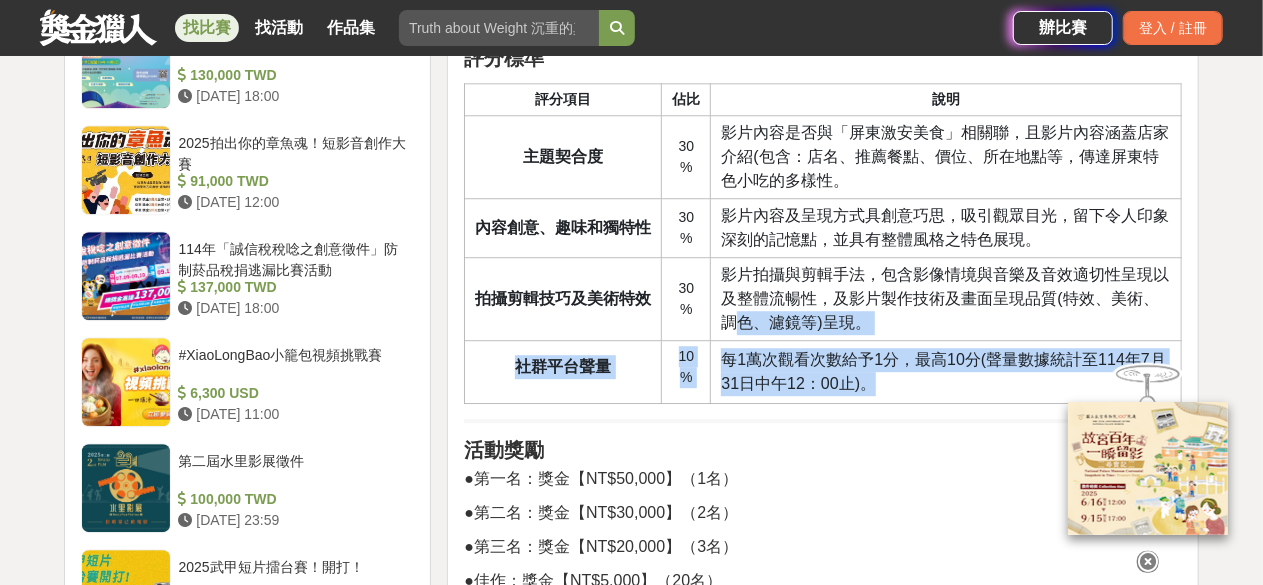 click on "每1萬次觀看次數給予1分，最高10分(聲量數據統計至114年7月31日中午12：00止)。" at bounding box center [946, 372] 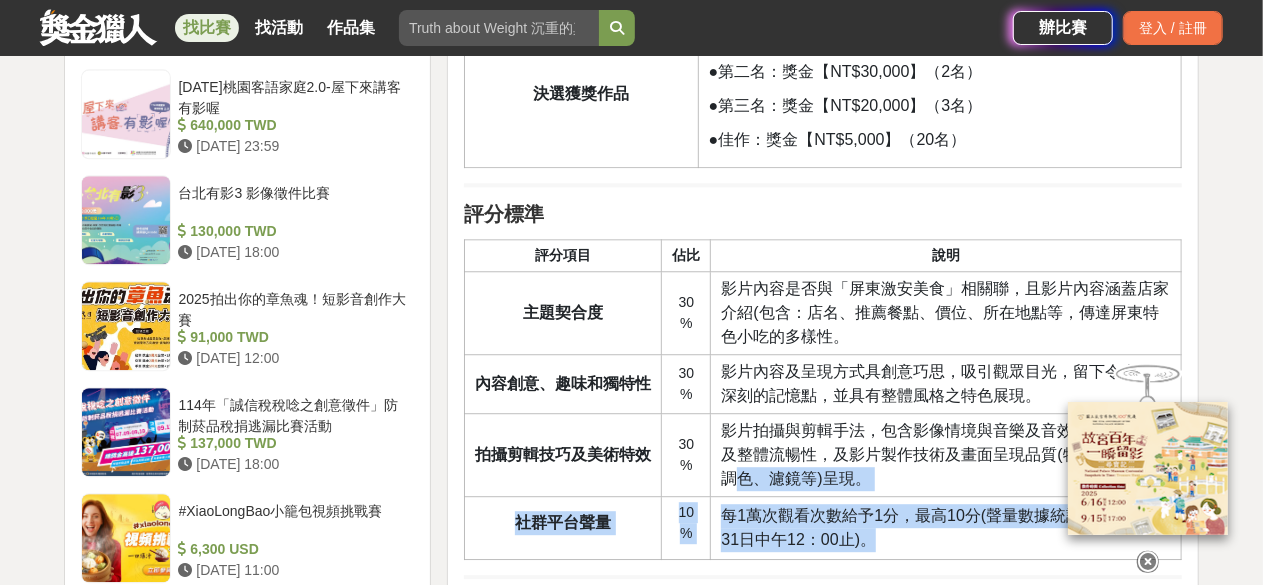 scroll, scrollTop: 2500, scrollLeft: 0, axis: vertical 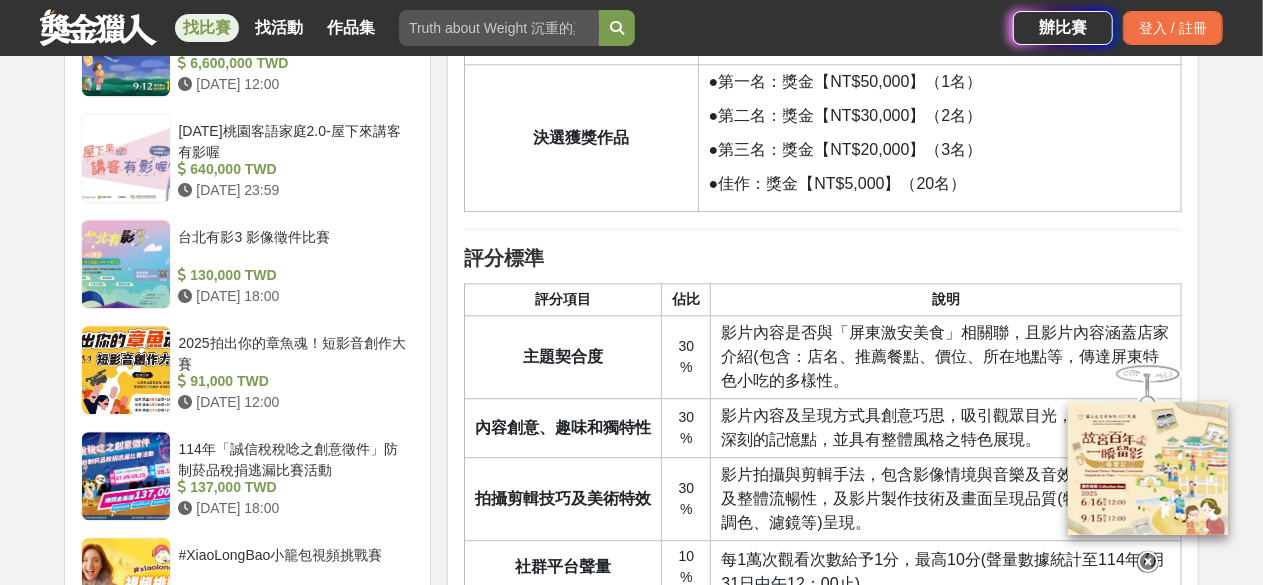 click on "影片內容是否與「屏東激安美食」相關聯，且影片內容涵蓋店家介紹(包含：店名、推薦餐點、價位、所在地點等，傳達屏東特色小吃的多樣性。" at bounding box center [945, 356] 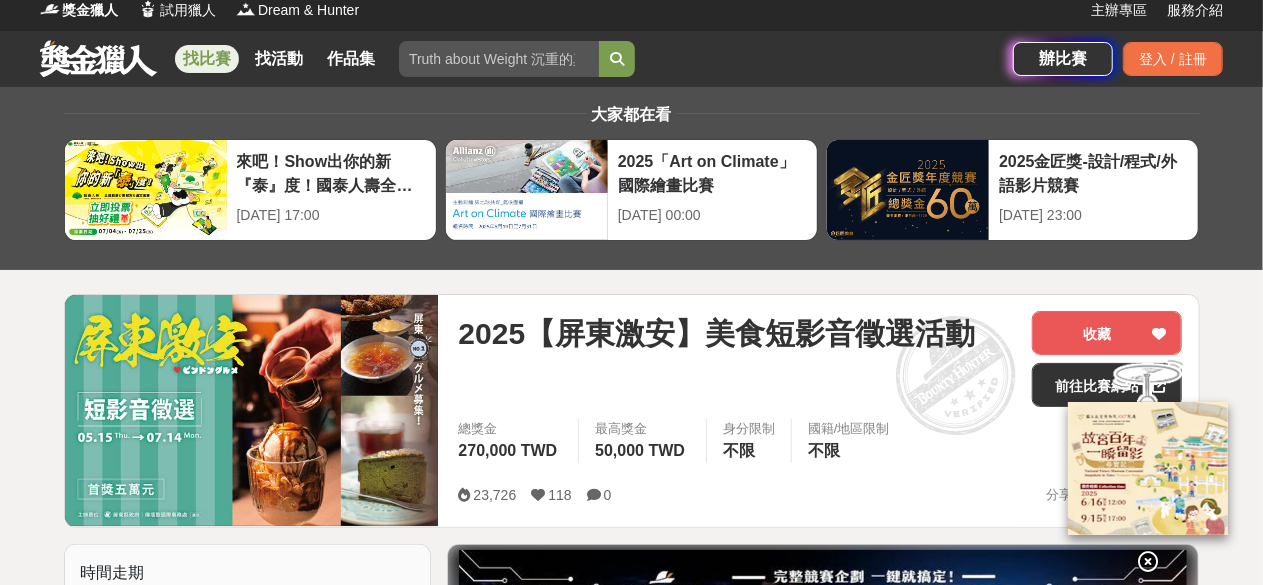 scroll, scrollTop: 0, scrollLeft: 0, axis: both 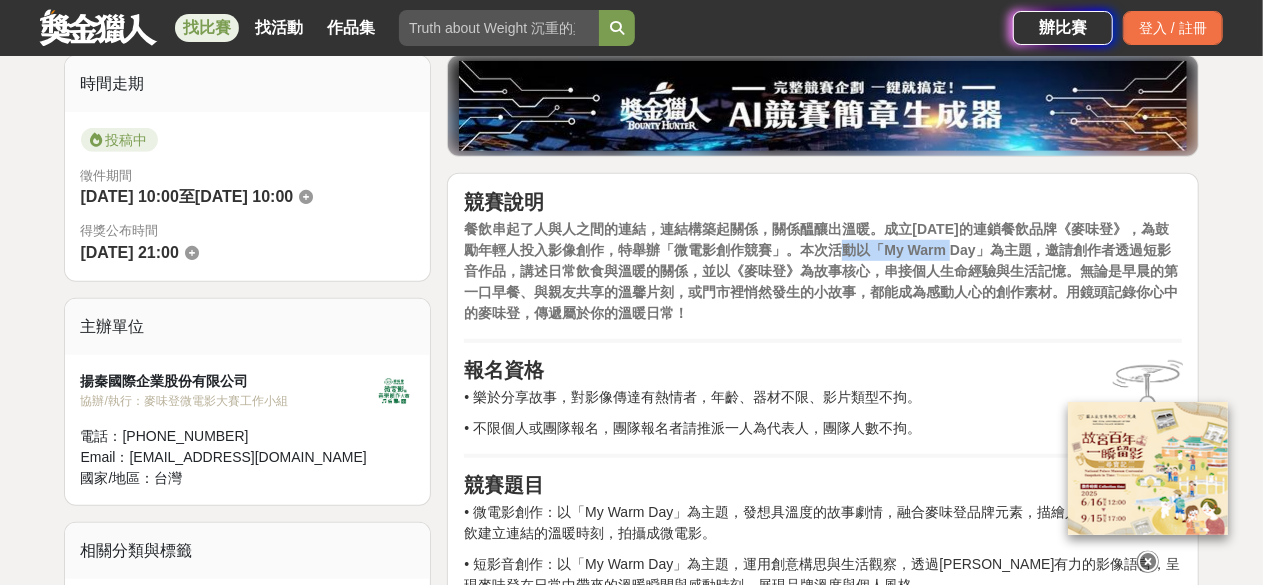 drag, startPoint x: 850, startPoint y: 245, endPoint x: 941, endPoint y: 249, distance: 91.08787 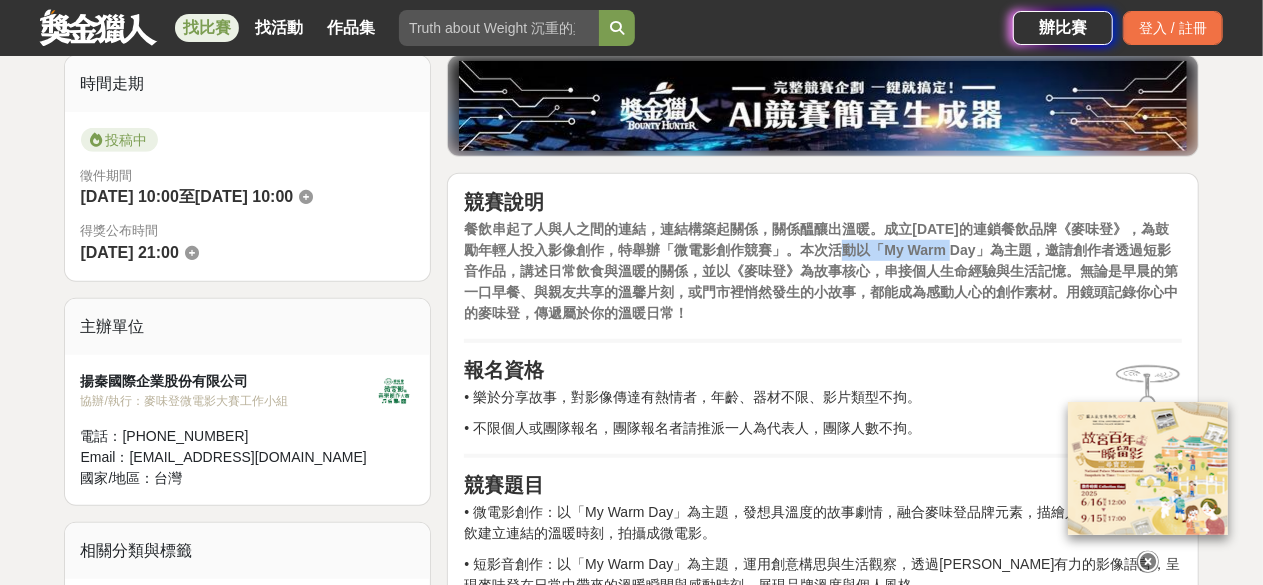 click on "餐飲串起了人與人之間的連結，連結構築起關係，關係醞釀出溫暖。成立39年的連鎖餐飲品牌《麥味登》，為鼓勵年輕人投入影像創作，特舉辦「微電影創作競賽」。本次活動以「My Warm Day」為主題，邀請創作者透過短影音作品，講述日常飲食與溫暖的關係，並以《麥味登》為故事核心，串接個人生命經驗與生活記憶。無論是早晨的第一口早餐、與親友共享的溫馨片刻，或門市裡悄然發生的小故事，都能成為感動人心的創作素材。用鏡頭記錄你心中的麥味登，傳遞屬於你的溫暖日常！" at bounding box center [821, 271] 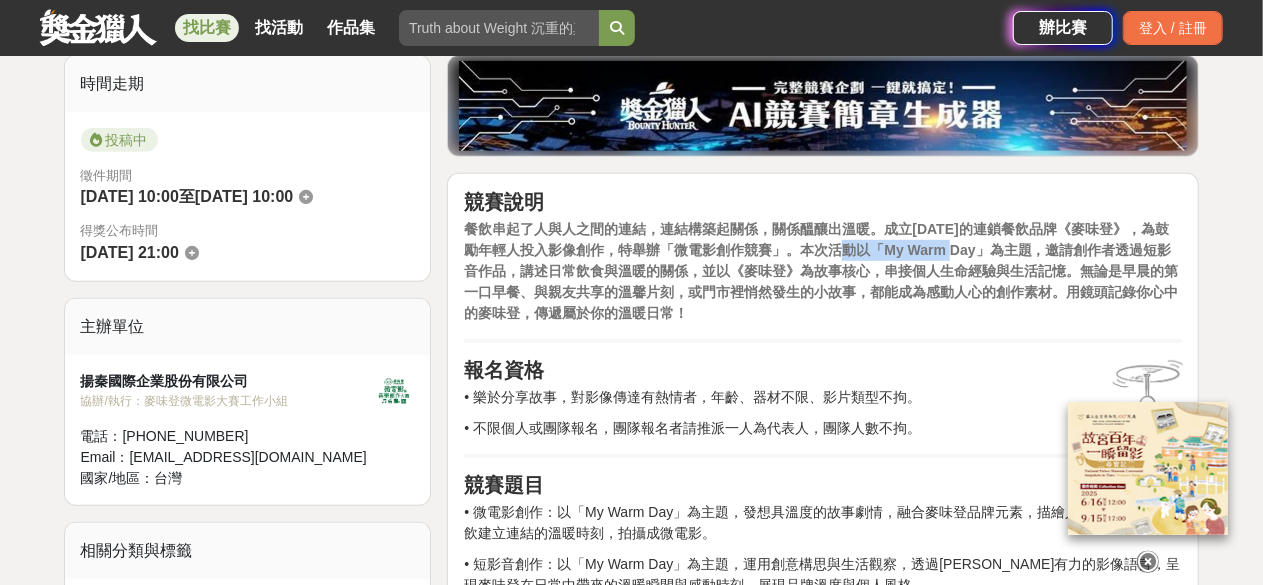 copy on "My Warm Day" 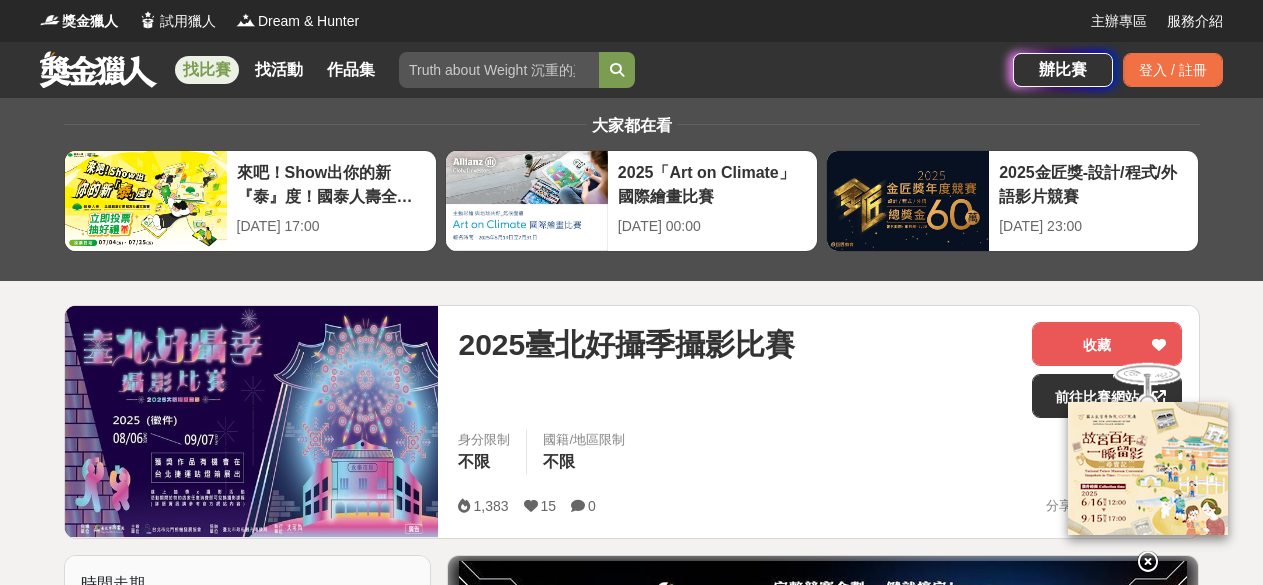 scroll, scrollTop: 0, scrollLeft: 0, axis: both 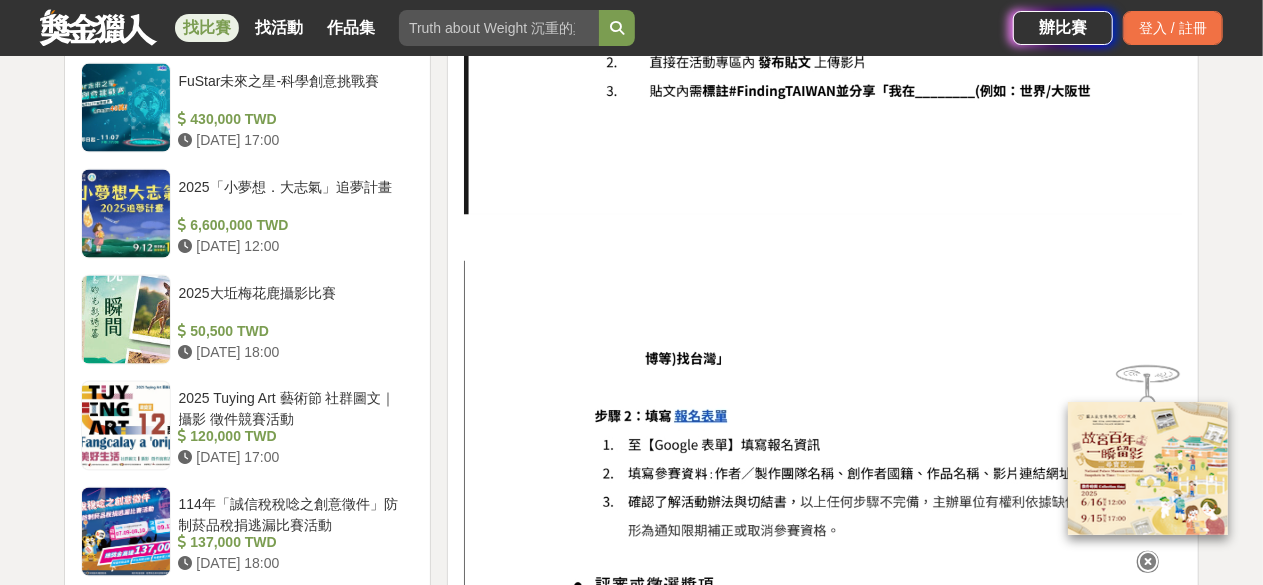 click at bounding box center (823, 767) 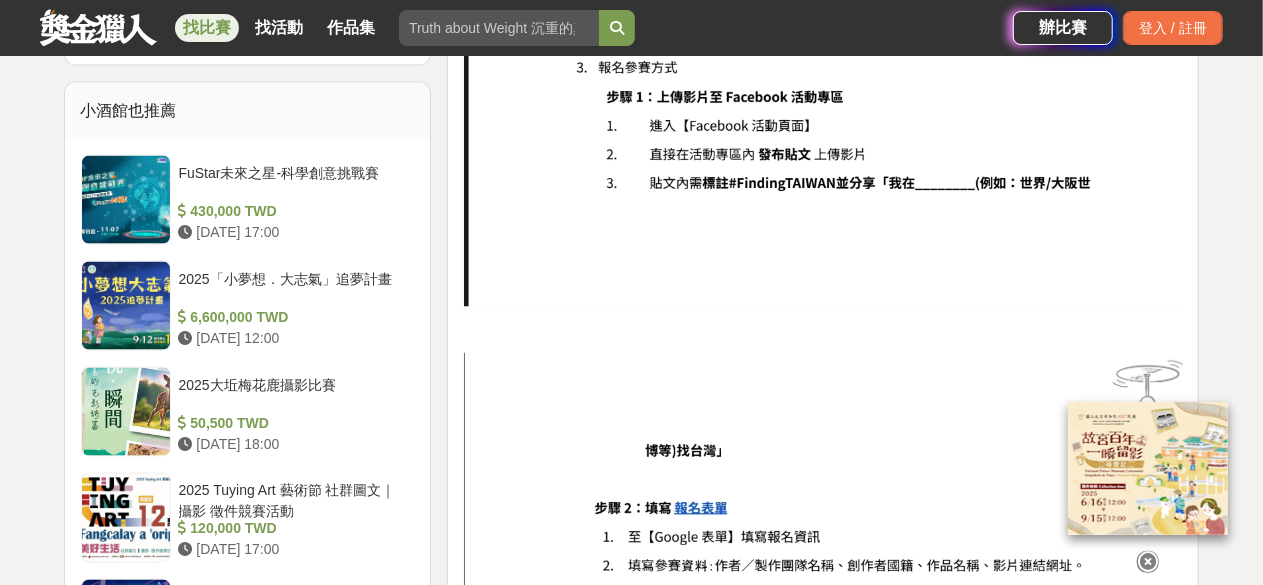 scroll, scrollTop: 1300, scrollLeft: 0, axis: vertical 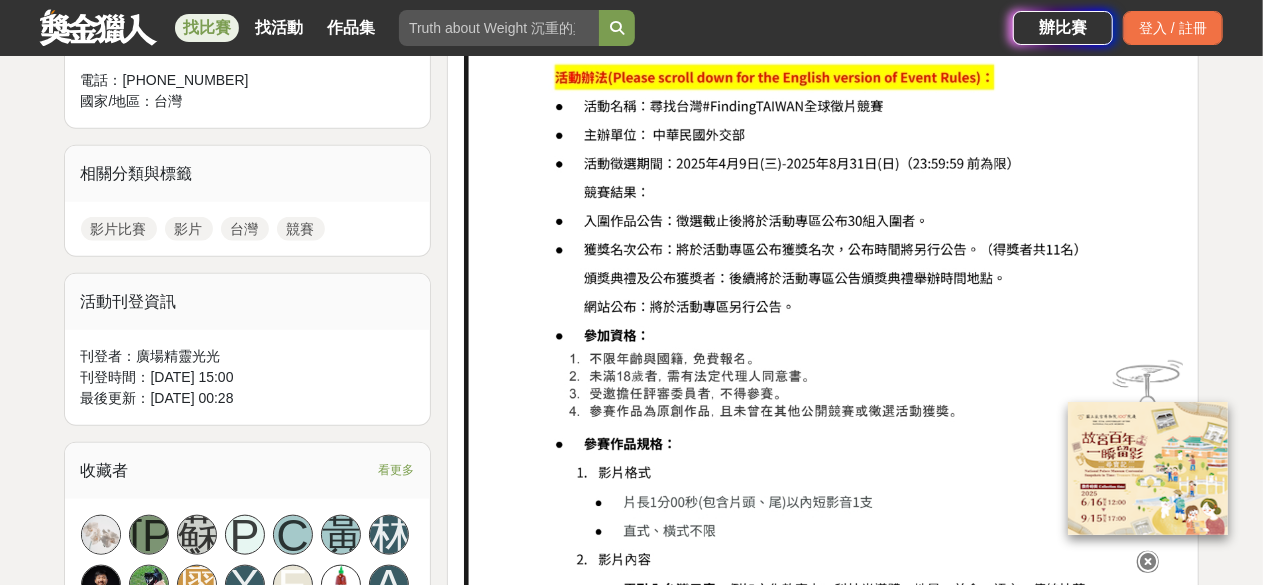 click at bounding box center [1148, 562] 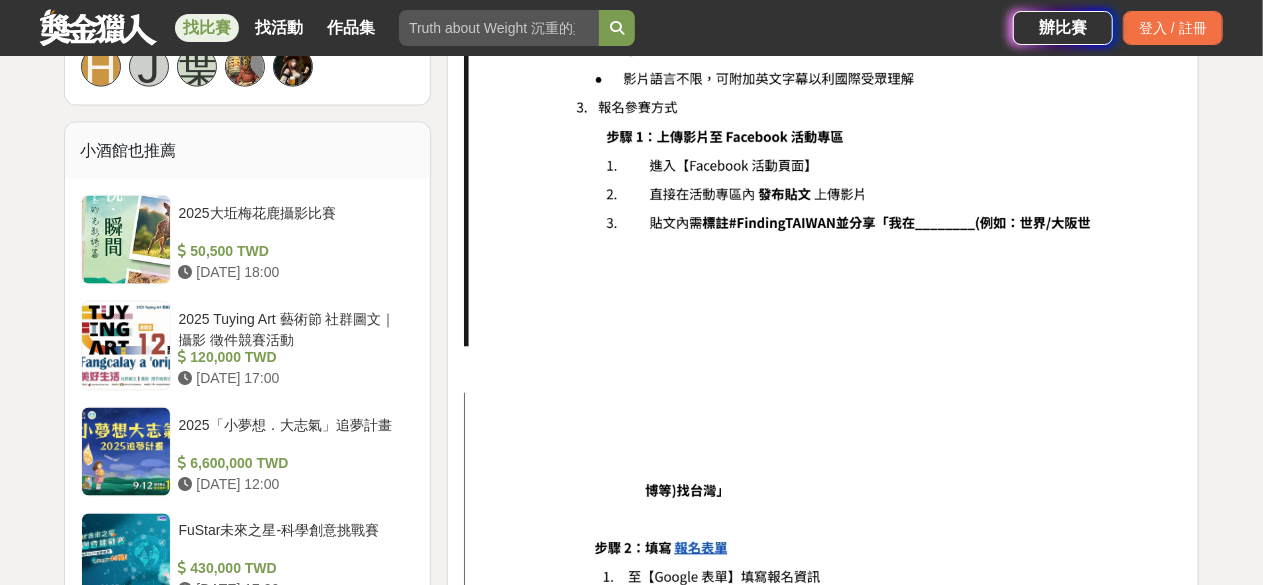 scroll, scrollTop: 1400, scrollLeft: 0, axis: vertical 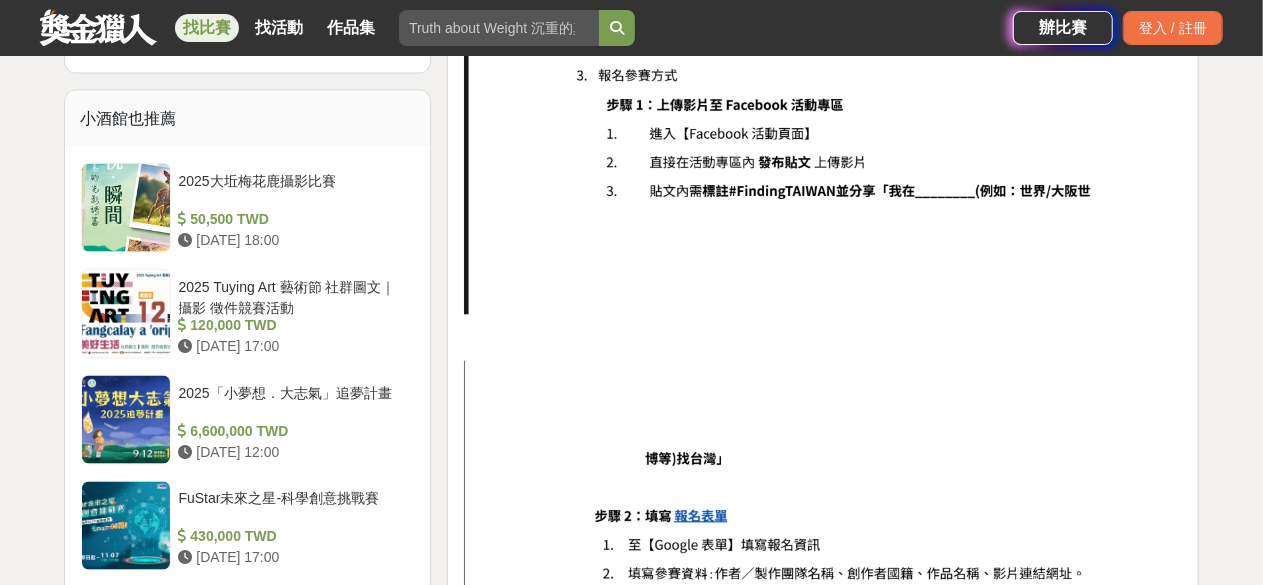 click at bounding box center [823, -192] 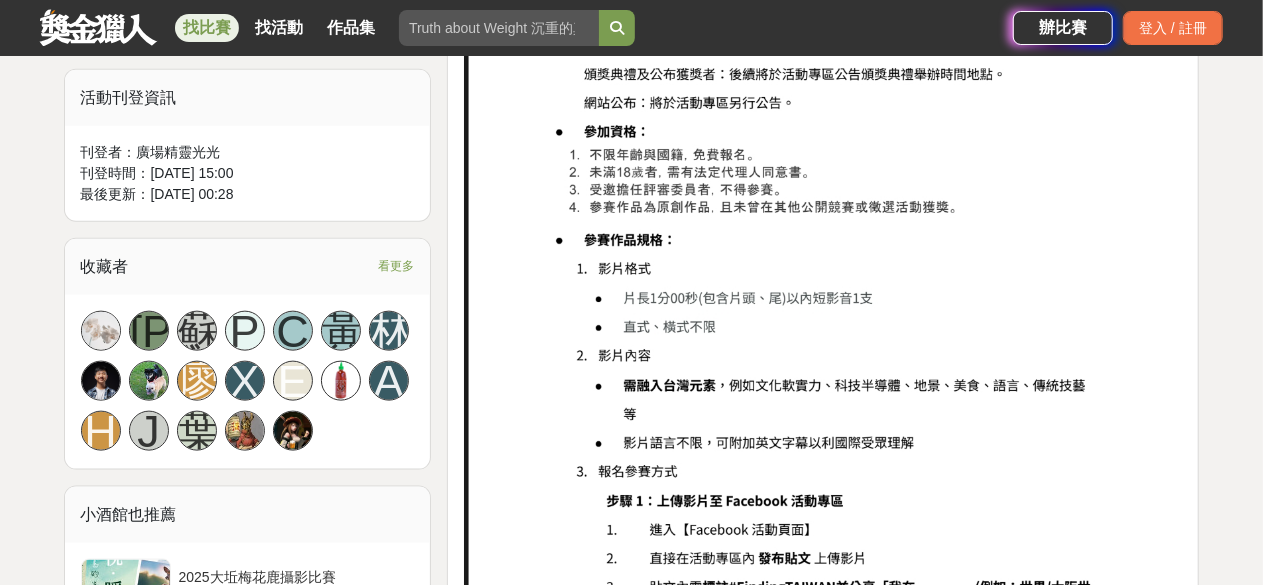 scroll, scrollTop: 1000, scrollLeft: 0, axis: vertical 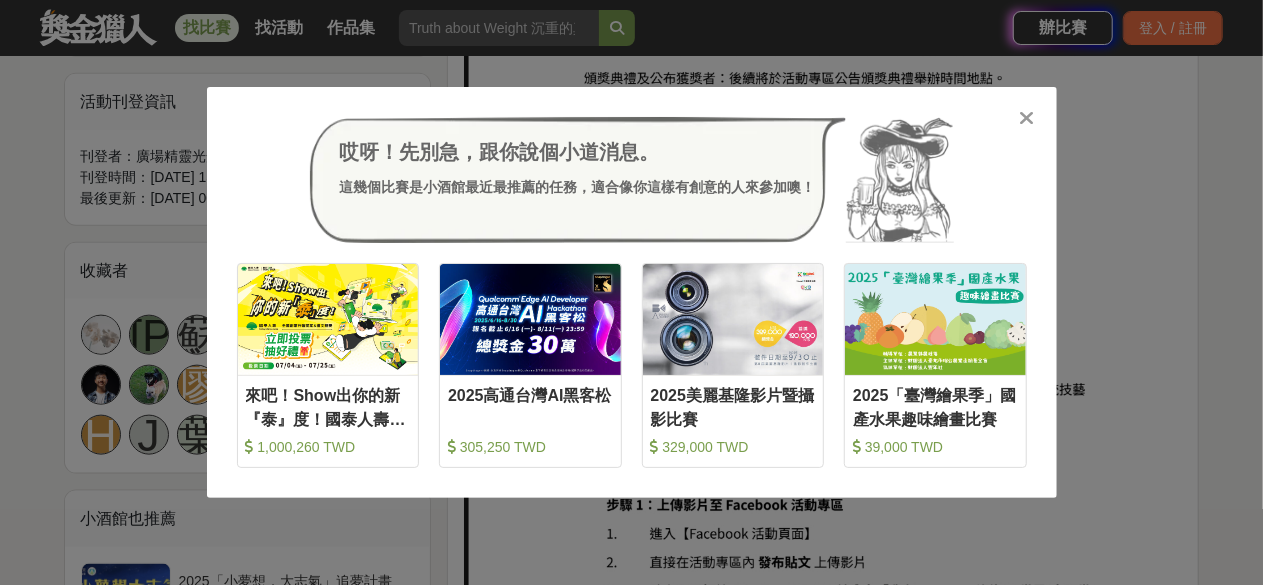 click at bounding box center (1026, 118) 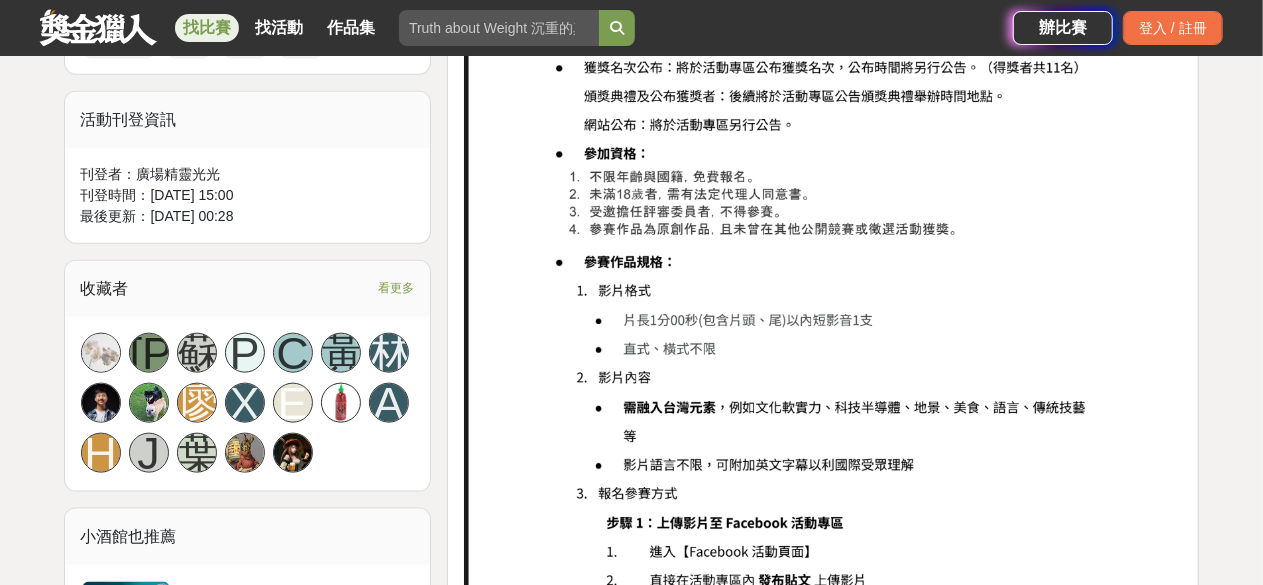 scroll, scrollTop: 1000, scrollLeft: 0, axis: vertical 